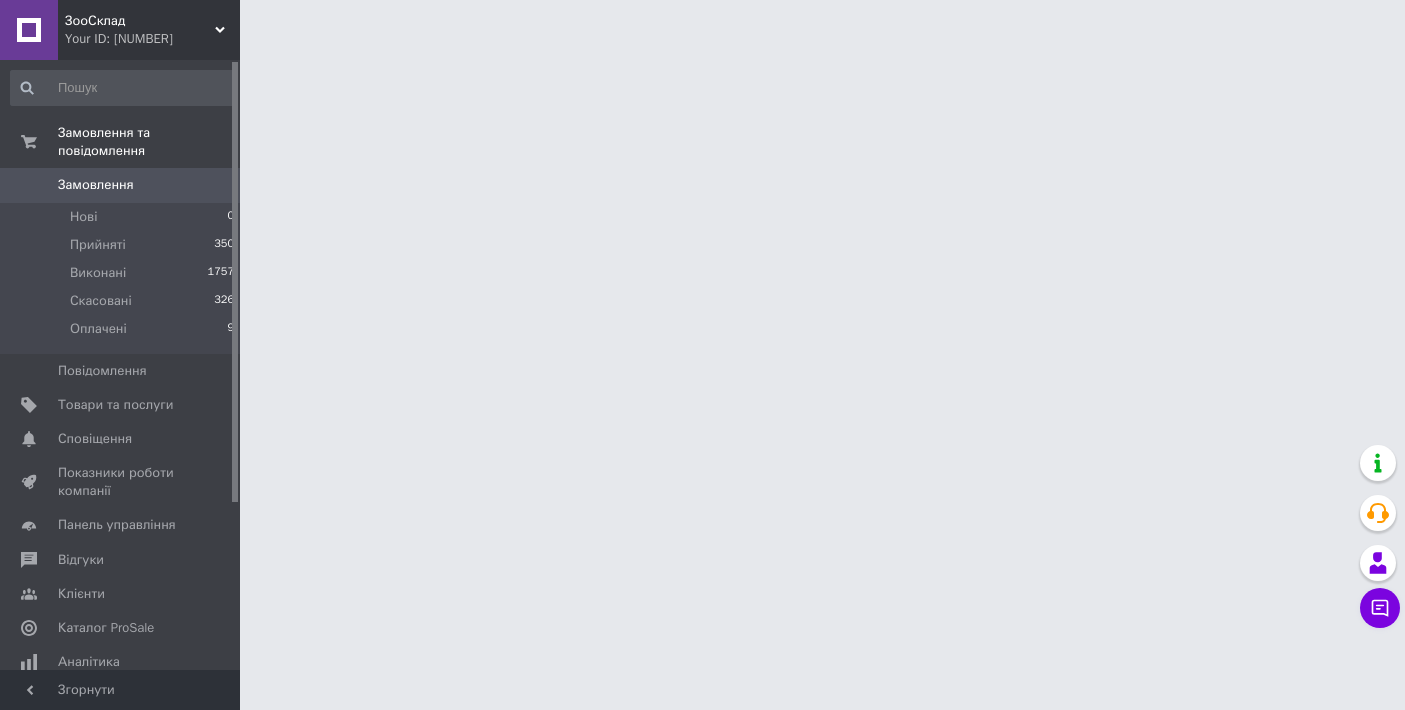 scroll, scrollTop: 0, scrollLeft: 0, axis: both 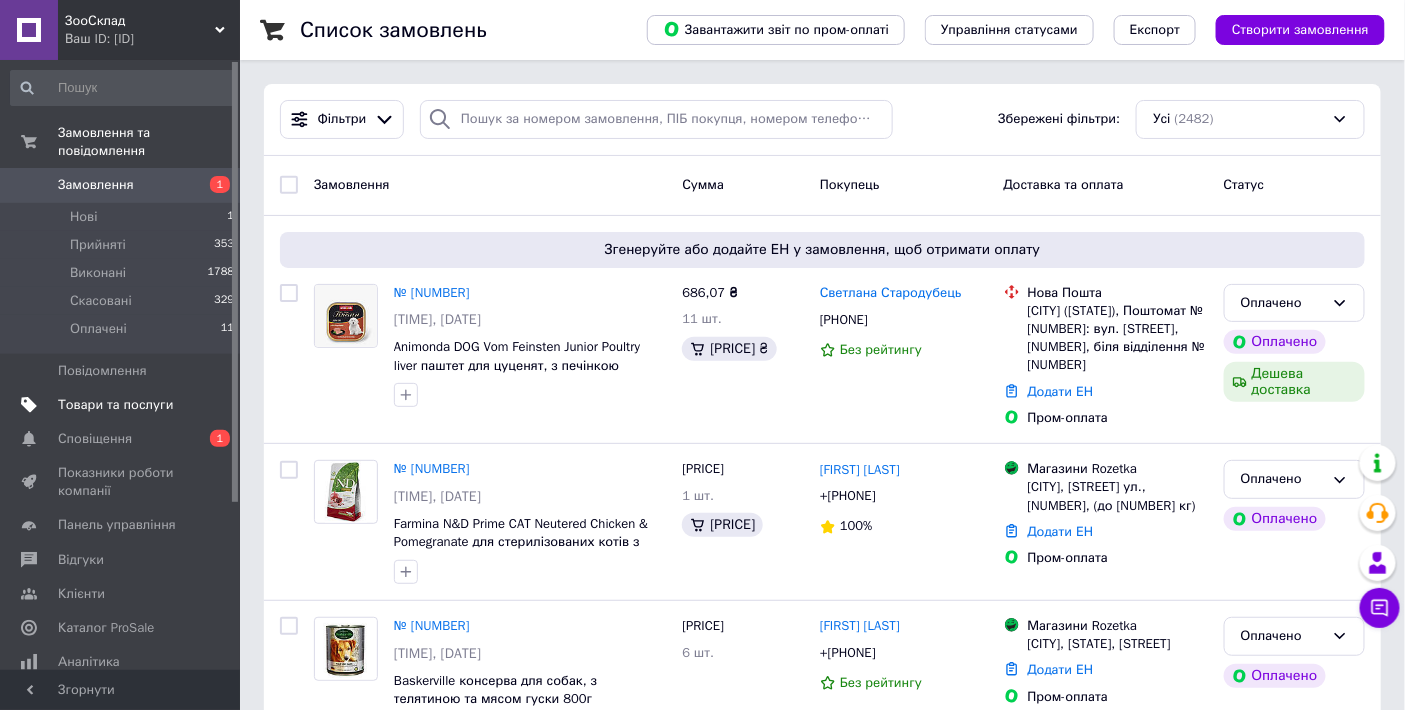 click on "Товари та послуги" at bounding box center [115, 405] 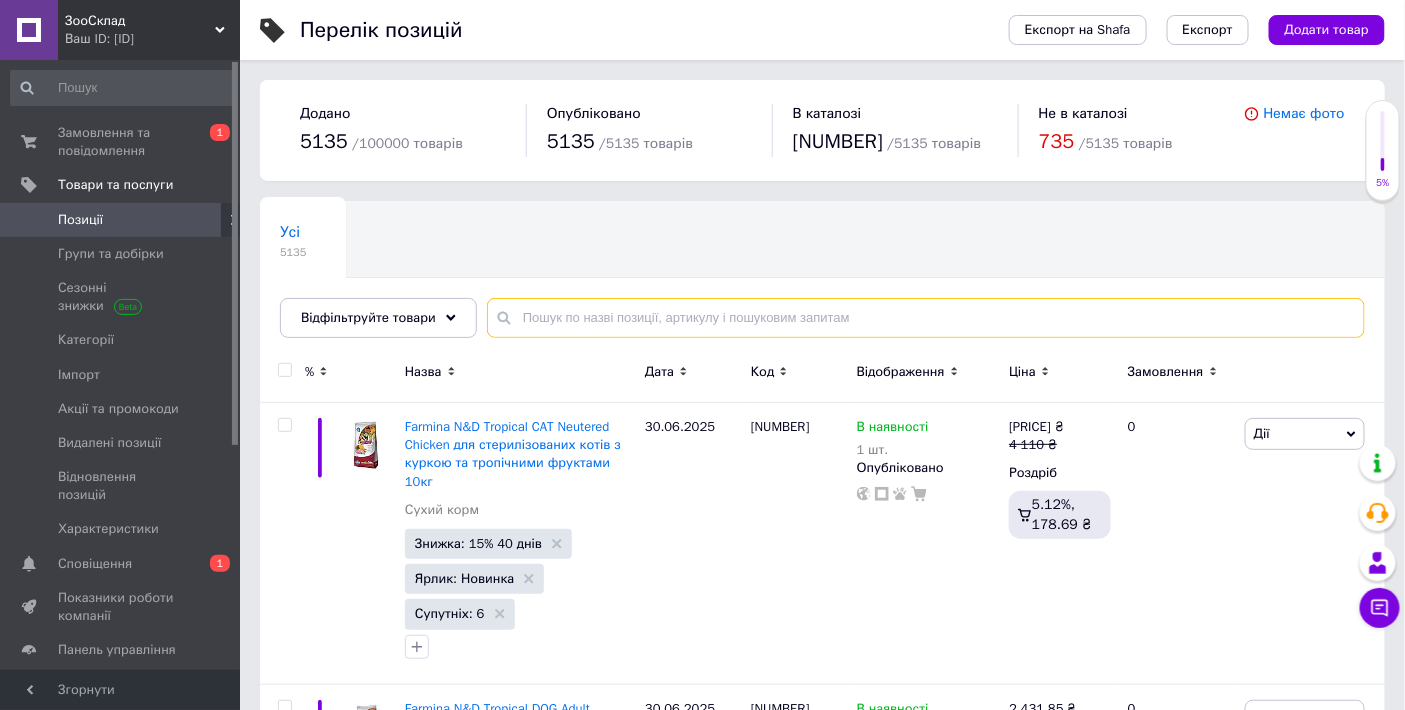 click at bounding box center (926, 318) 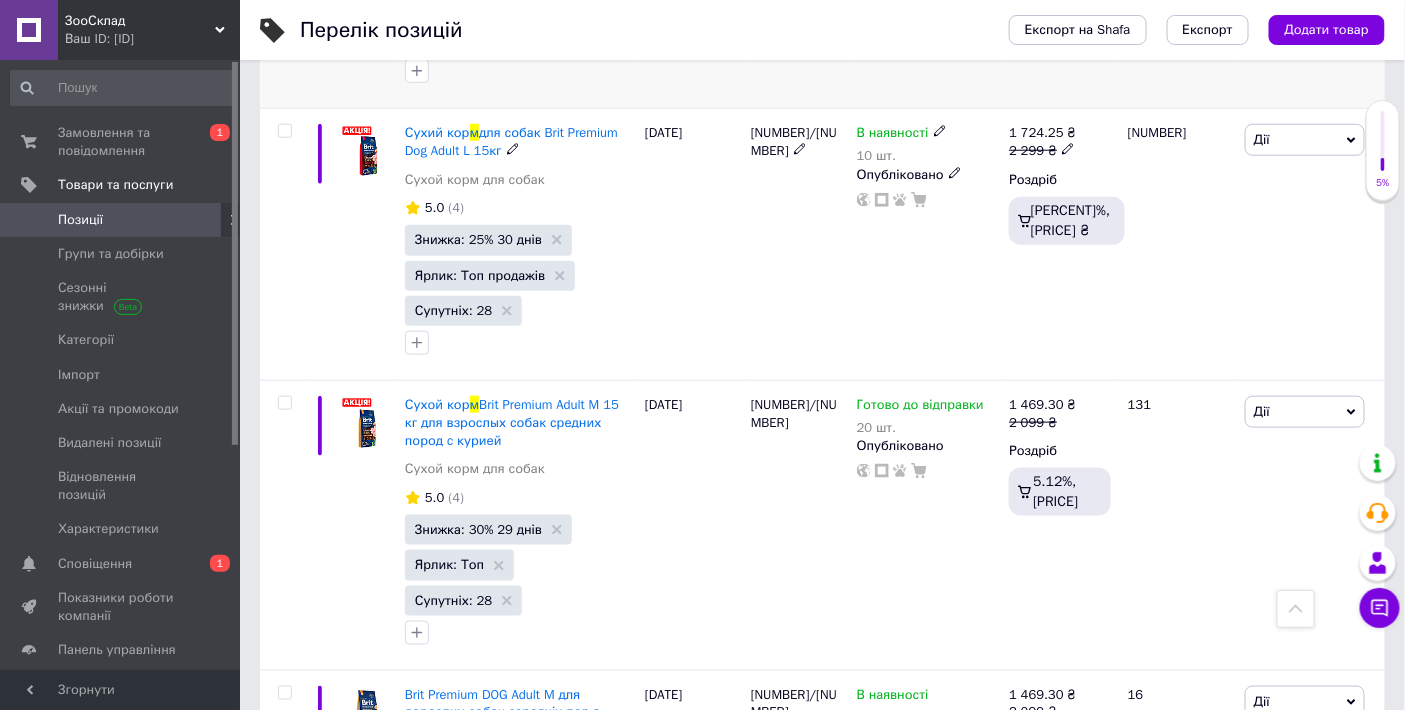 scroll, scrollTop: 555, scrollLeft: 0, axis: vertical 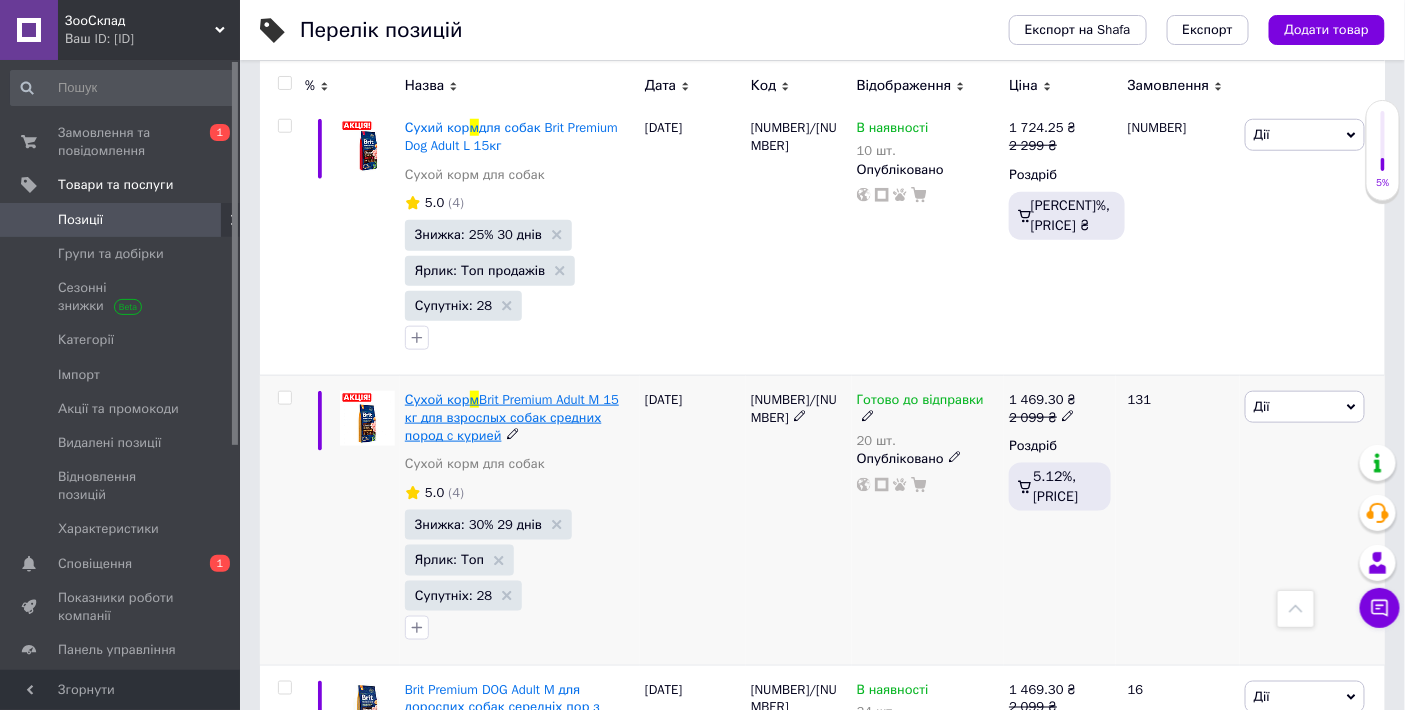 type on "брит премиум м" 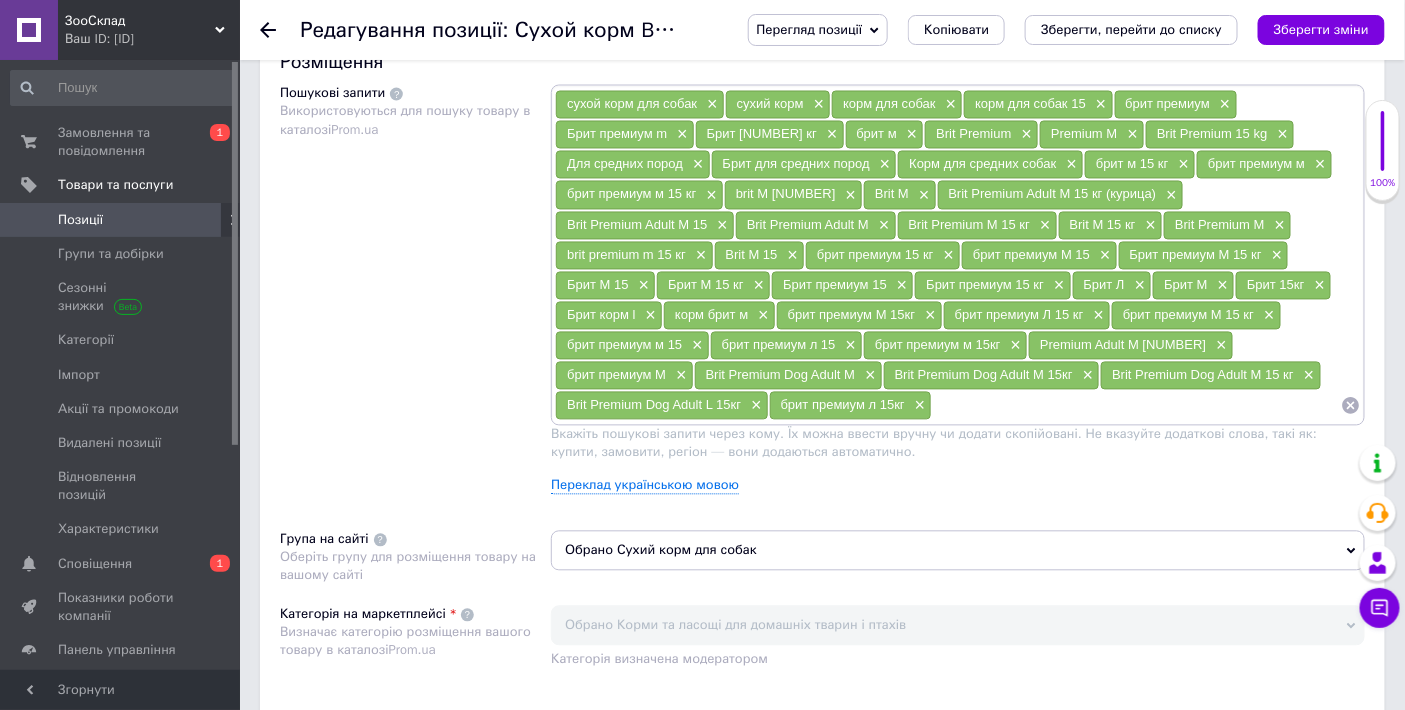 scroll, scrollTop: 1187, scrollLeft: 0, axis: vertical 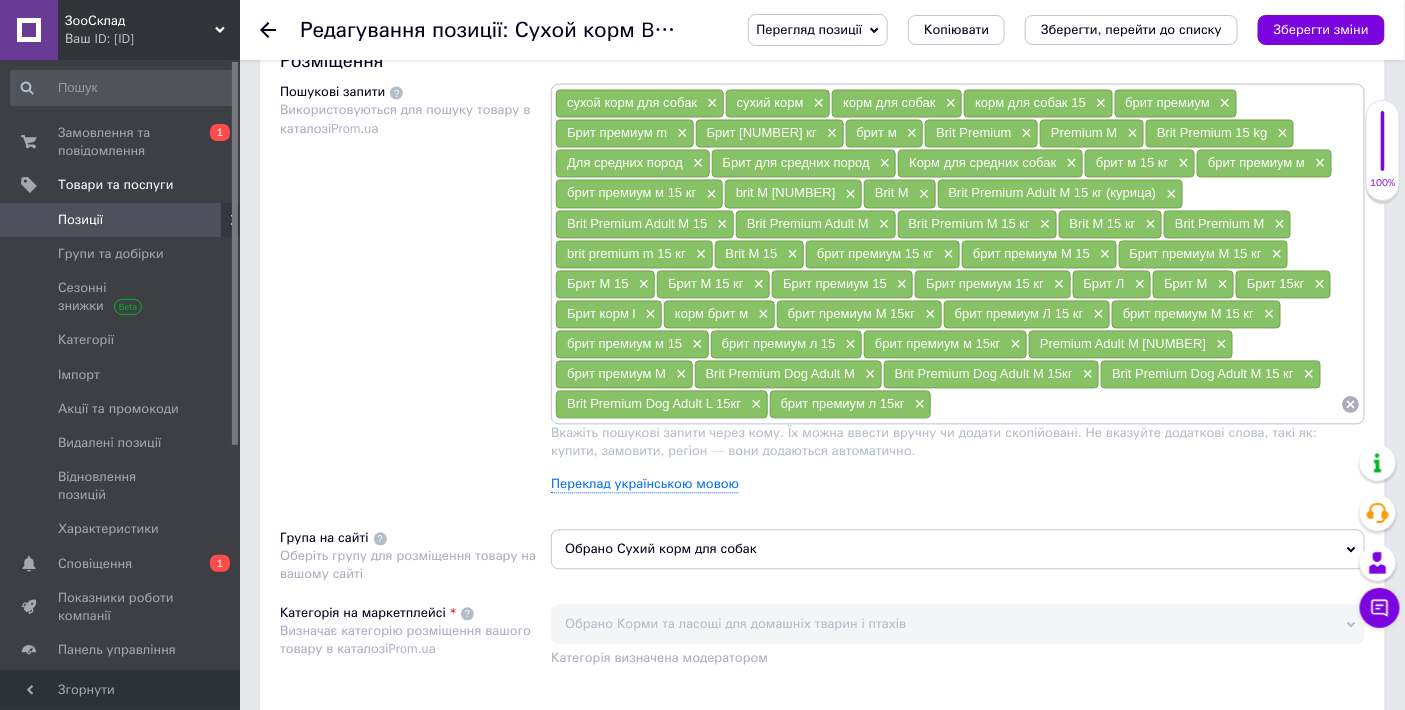 click at bounding box center [1136, 405] 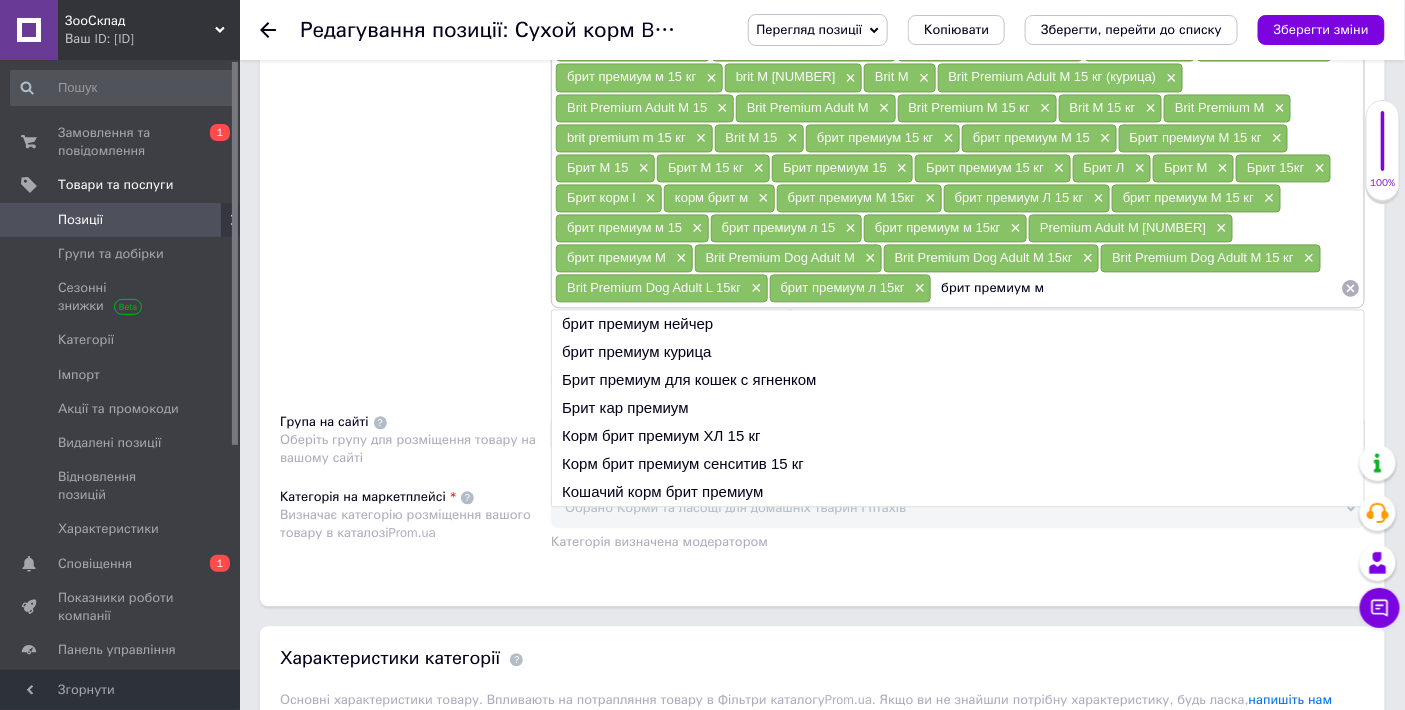 scroll, scrollTop: 1305, scrollLeft: 0, axis: vertical 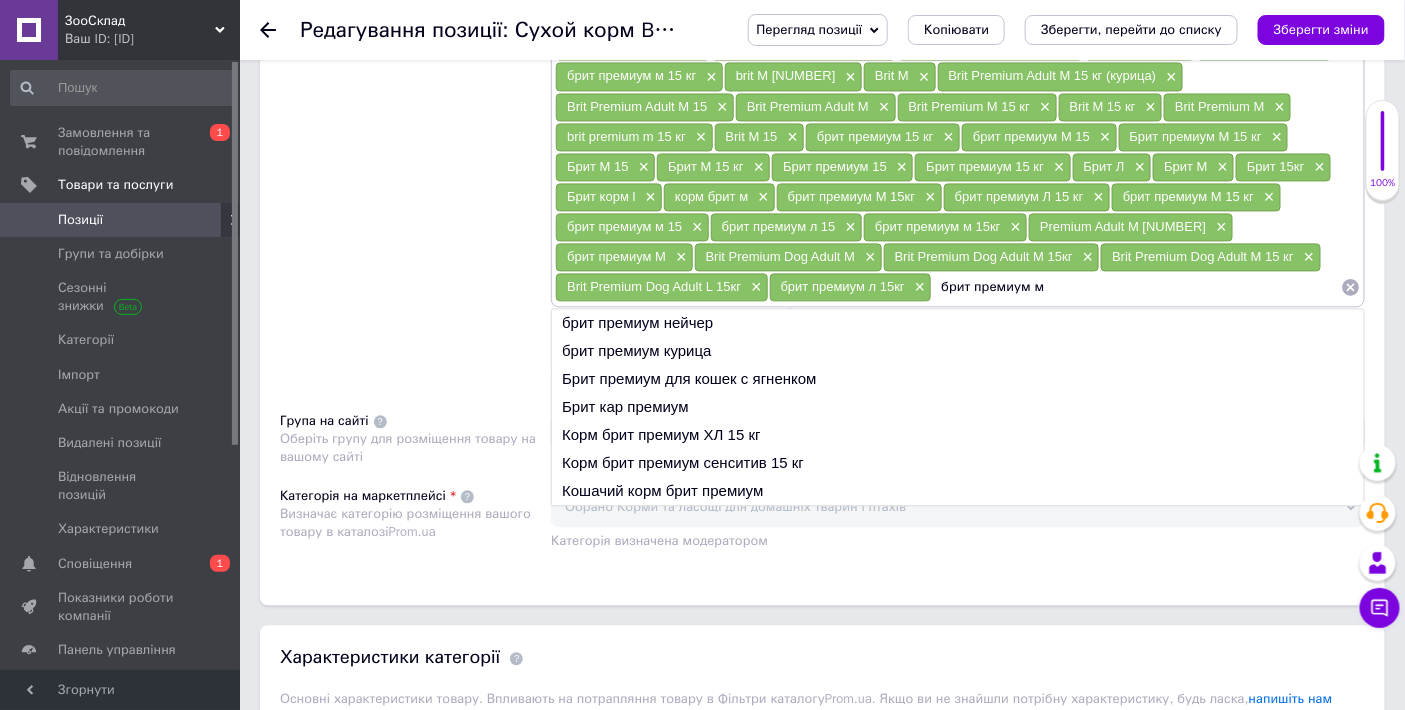 click on "брит премиум м" at bounding box center [1136, 287] 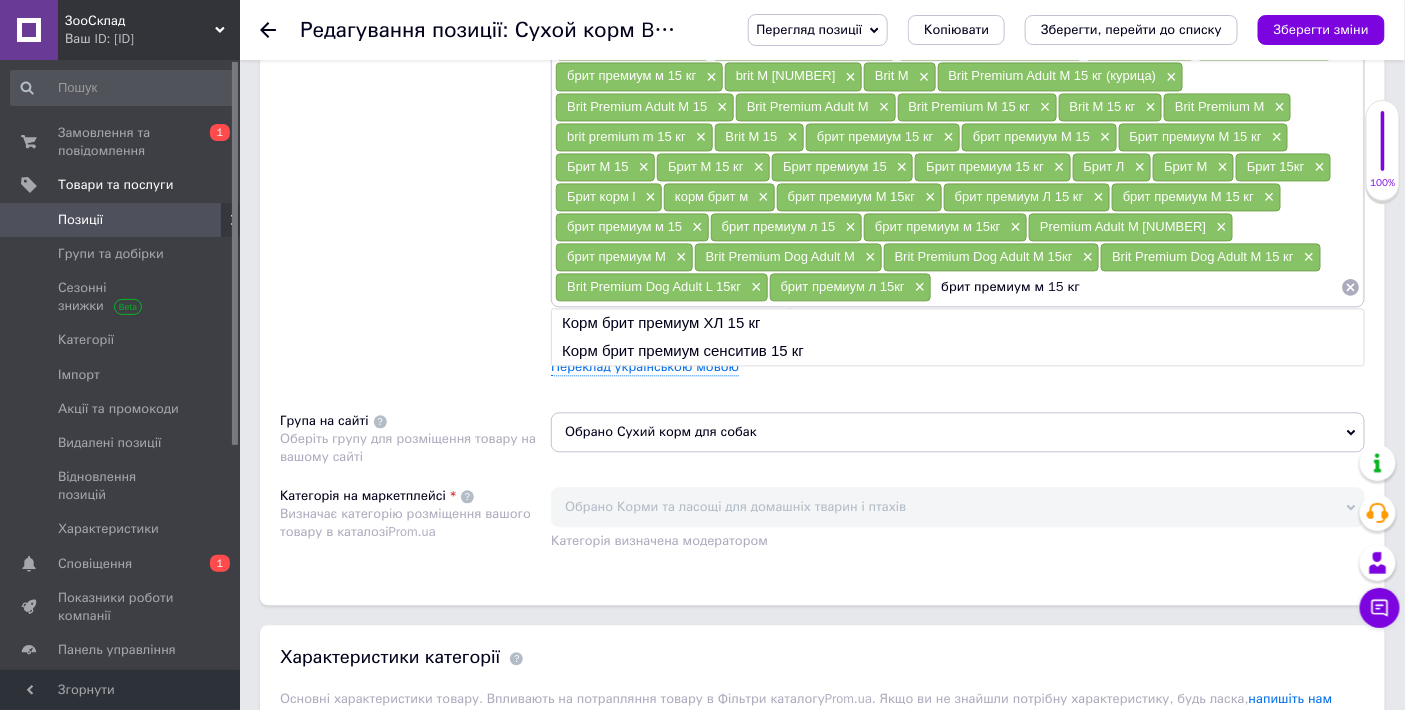 drag, startPoint x: 885, startPoint y: 475, endPoint x: 723, endPoint y: 475, distance: 162 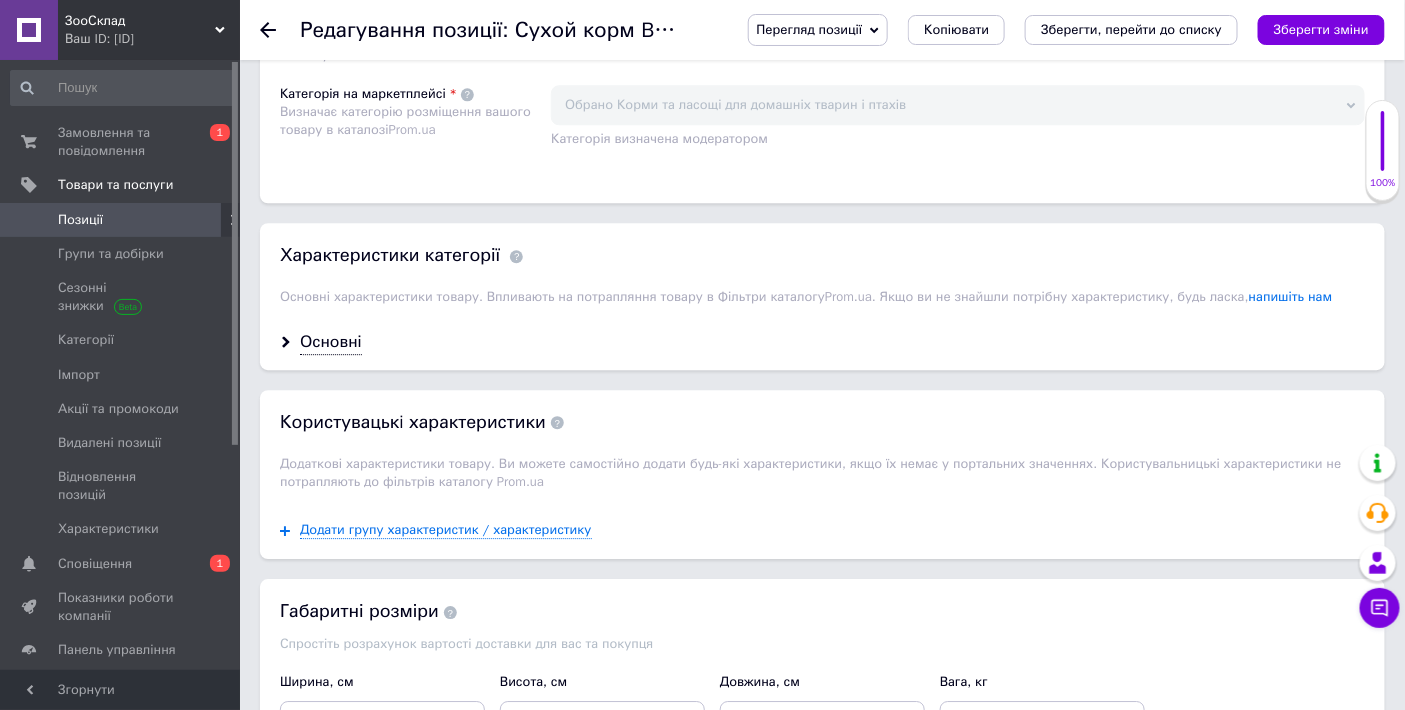 scroll, scrollTop: 1718, scrollLeft: 0, axis: vertical 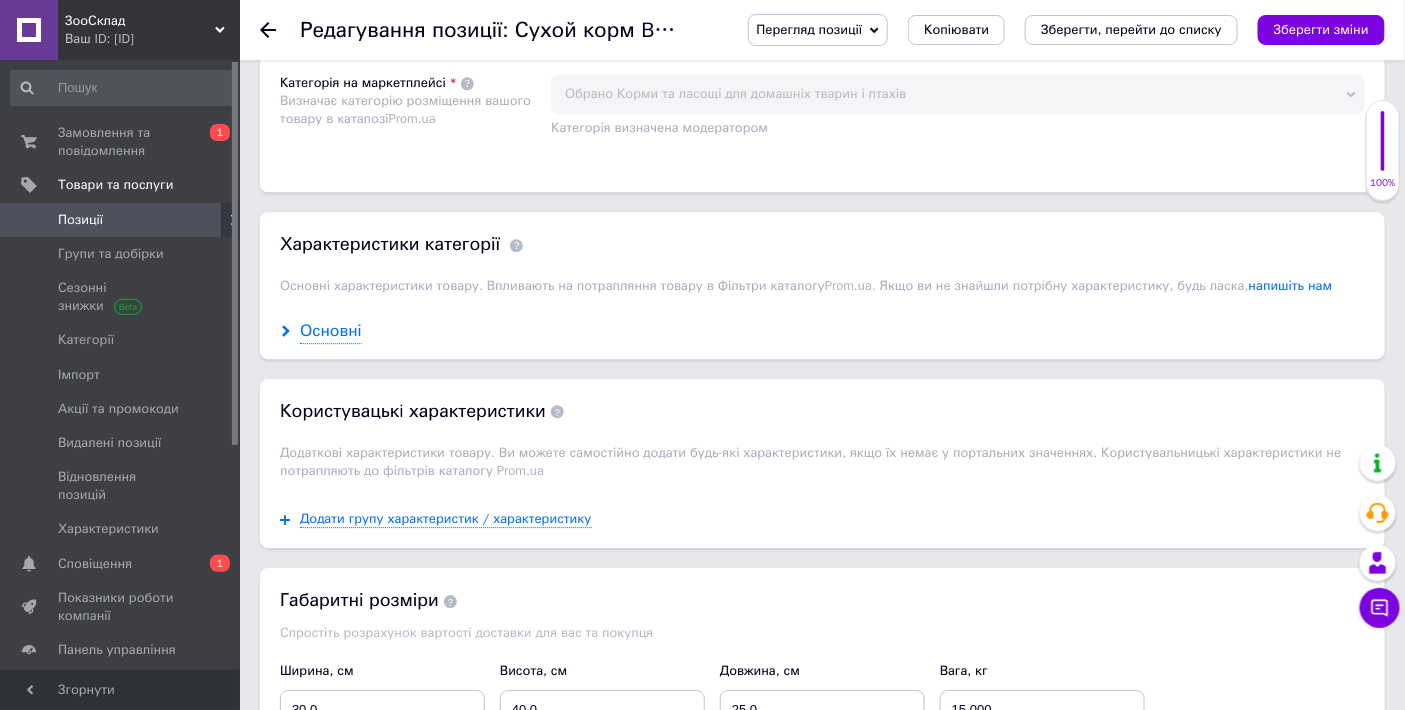 click on "Основні" at bounding box center [331, 331] 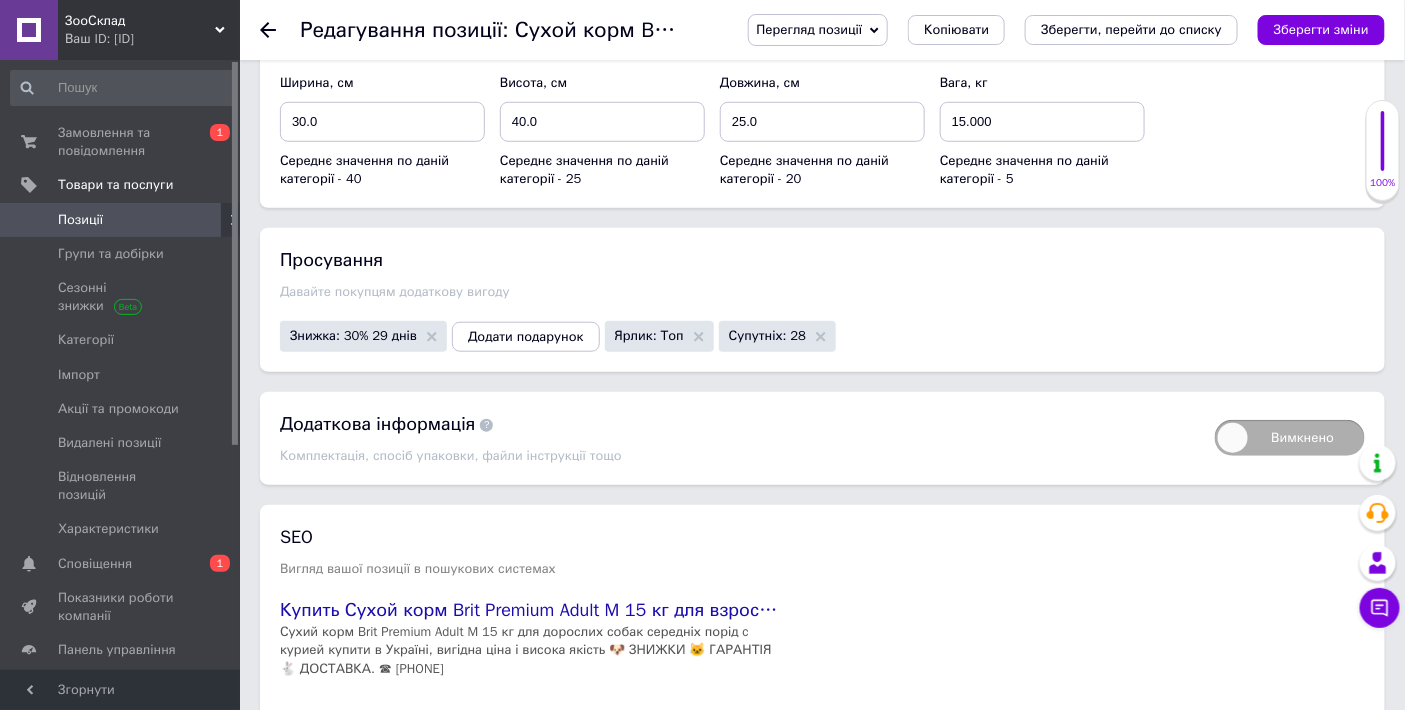 scroll, scrollTop: 2976, scrollLeft: 0, axis: vertical 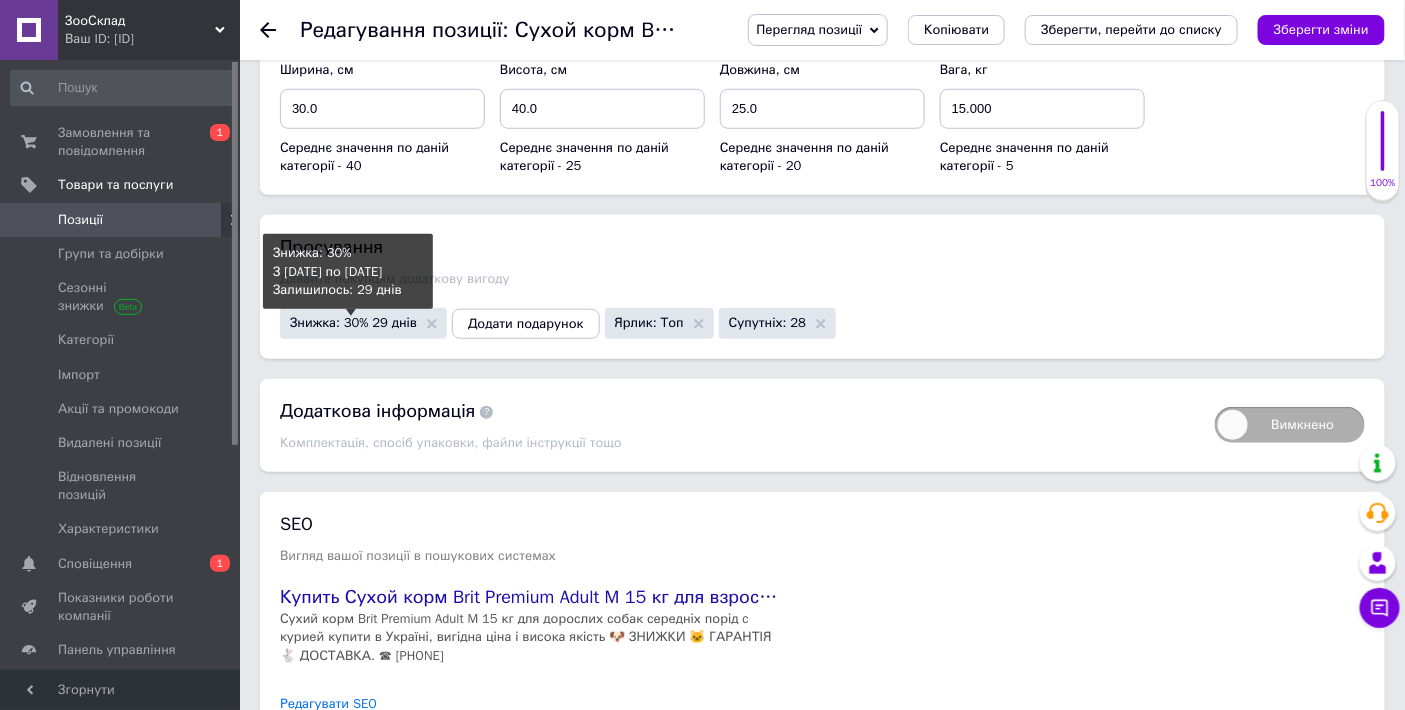 click on "Знижка: 30% 29 днів" at bounding box center (353, 322) 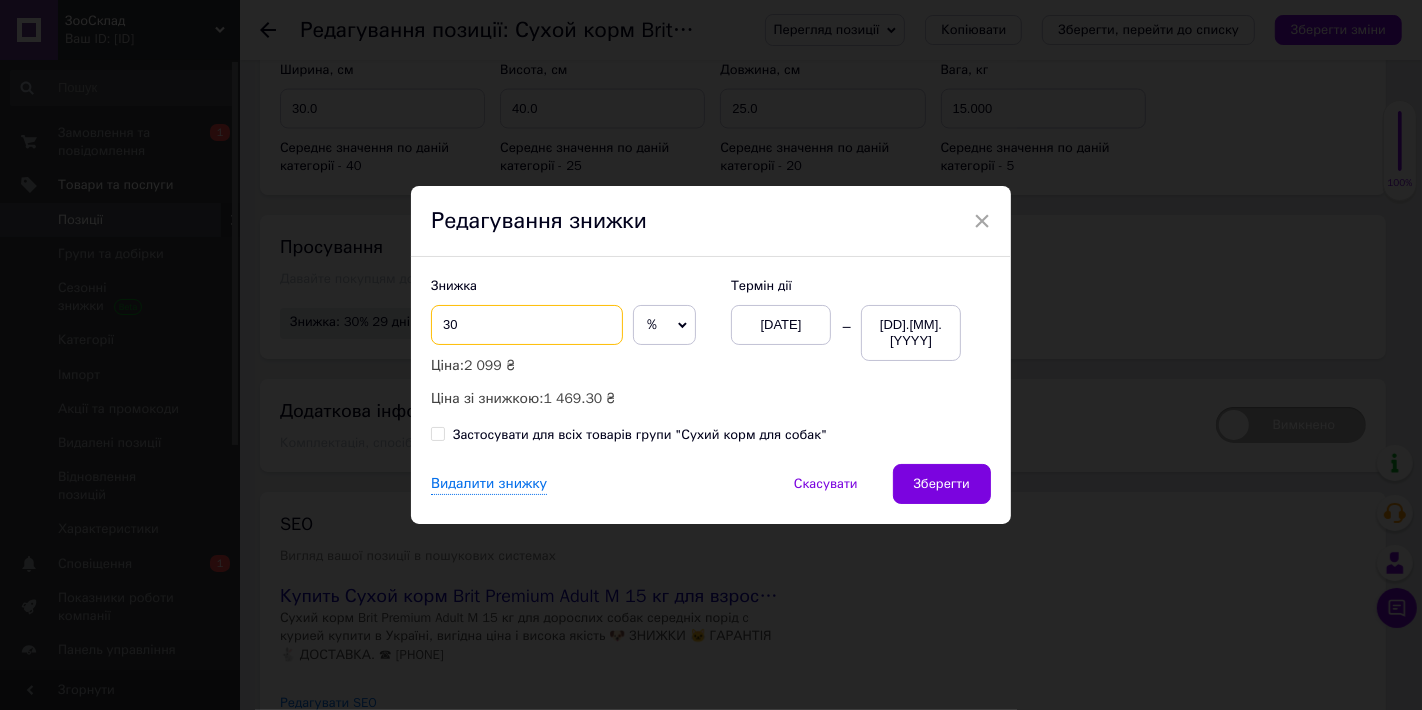 click on "30" at bounding box center [527, 325] 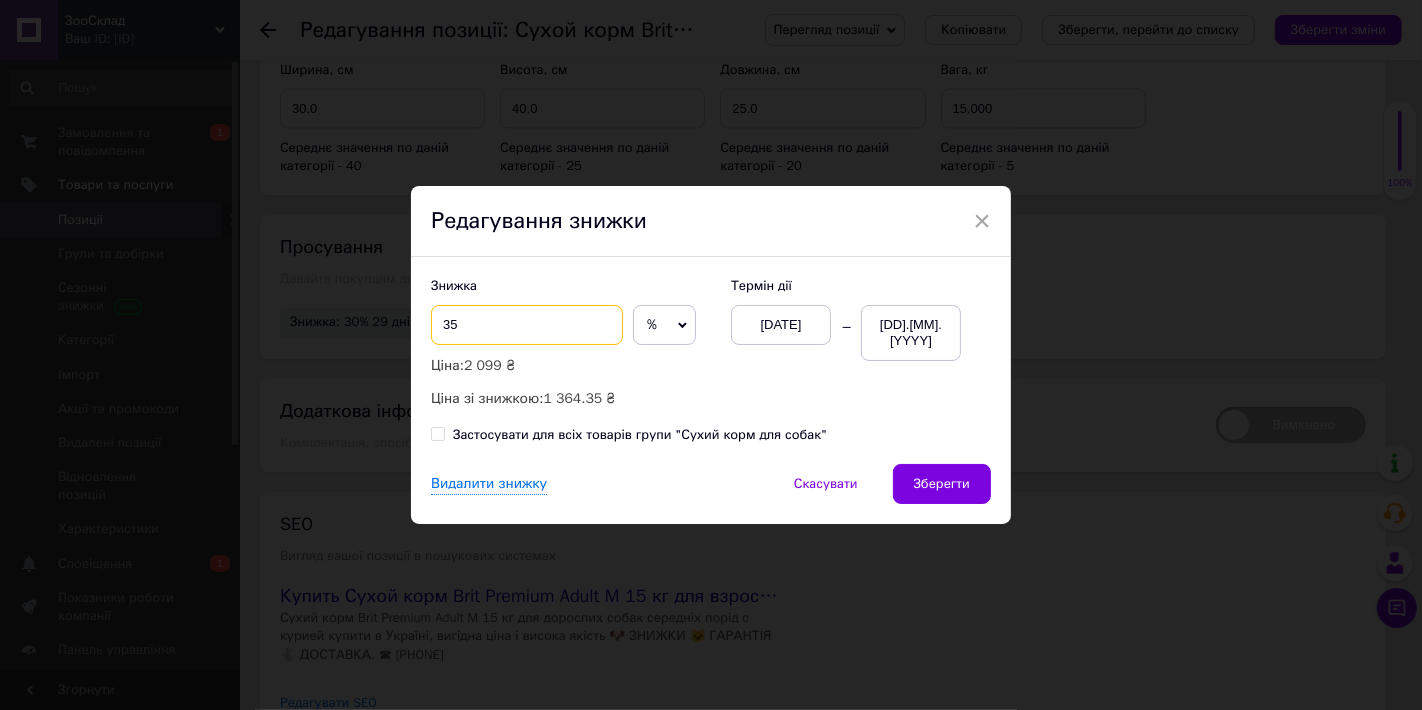 click on "35" at bounding box center [527, 325] 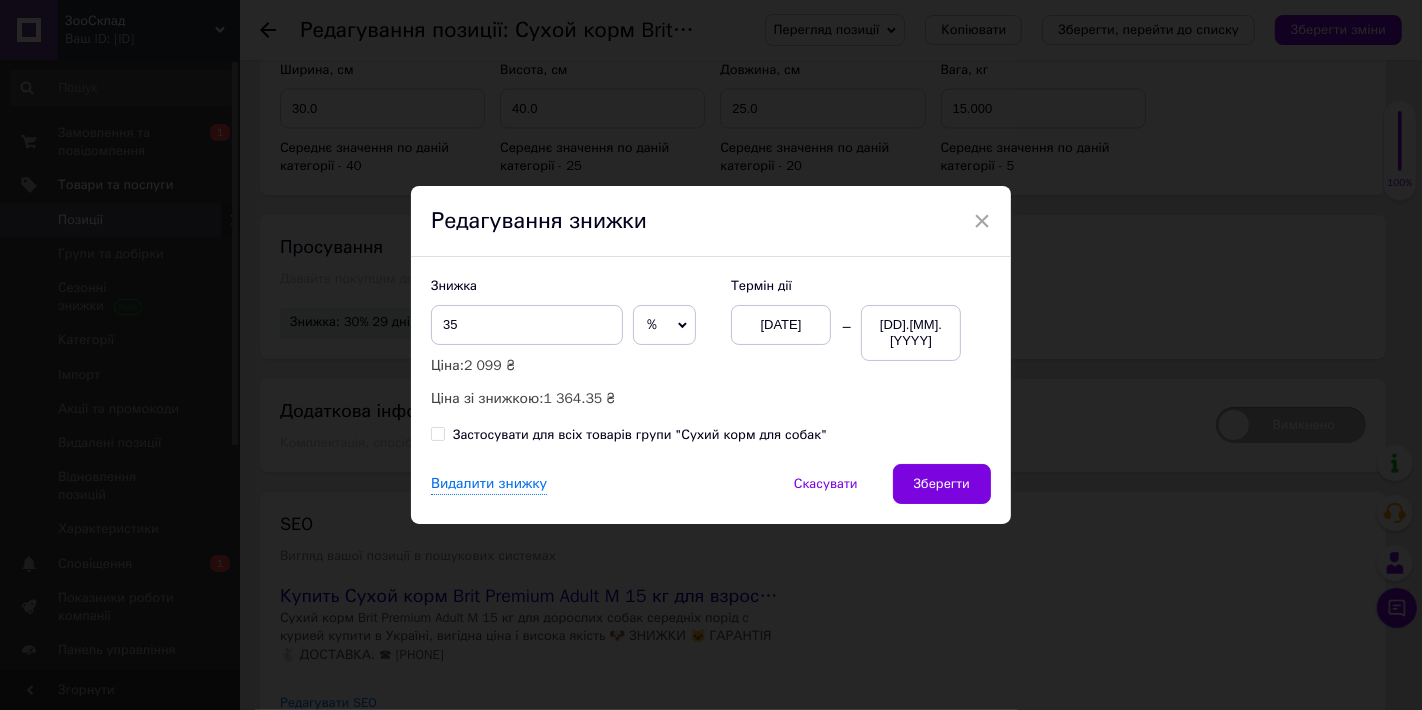 click at bounding box center (682, 325) 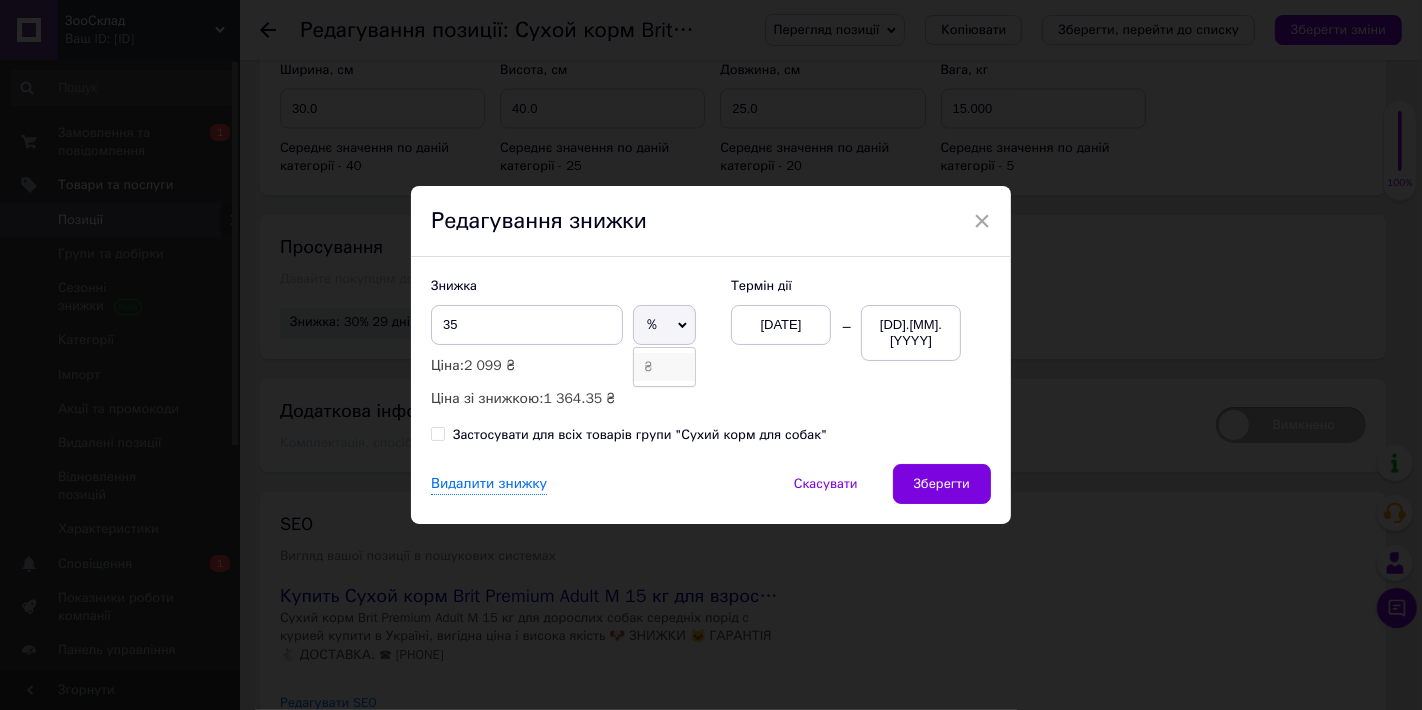 click on "₴" at bounding box center [664, 367] 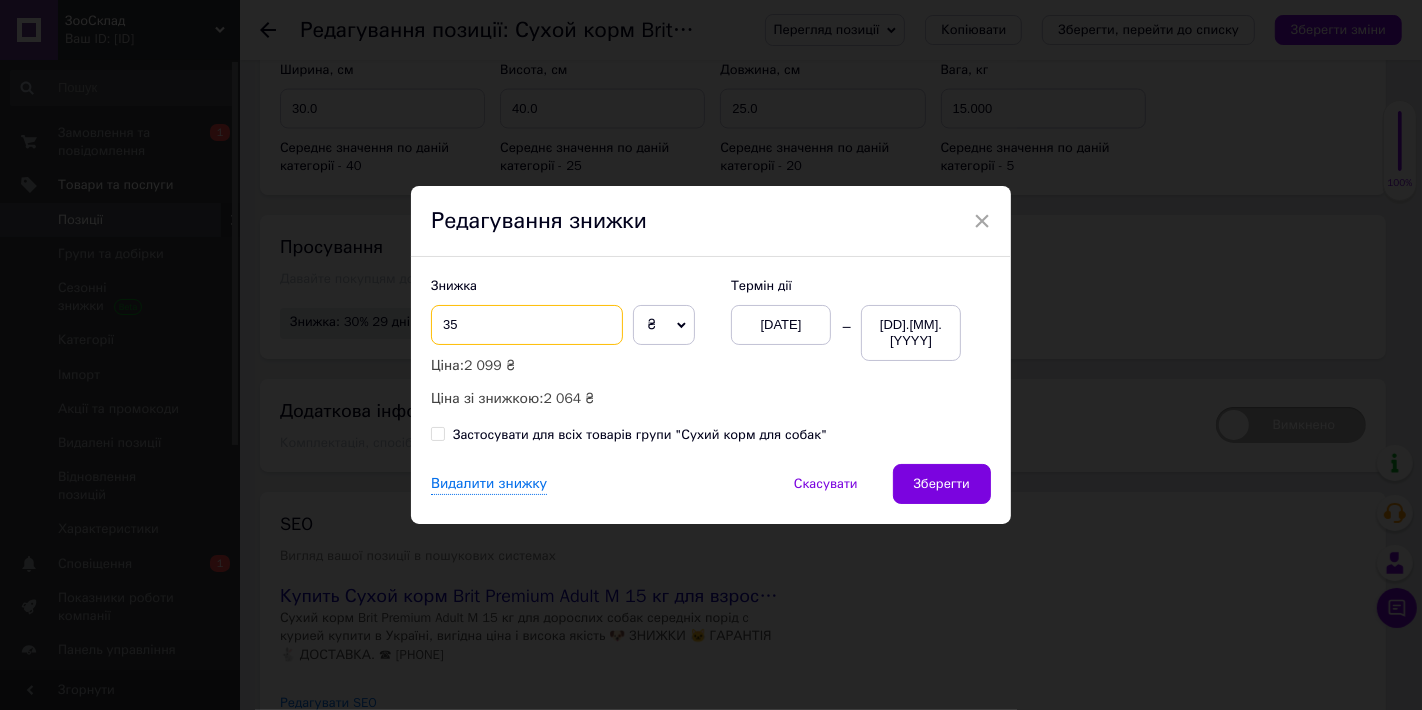 drag, startPoint x: 460, startPoint y: 330, endPoint x: 435, endPoint y: 330, distance: 25 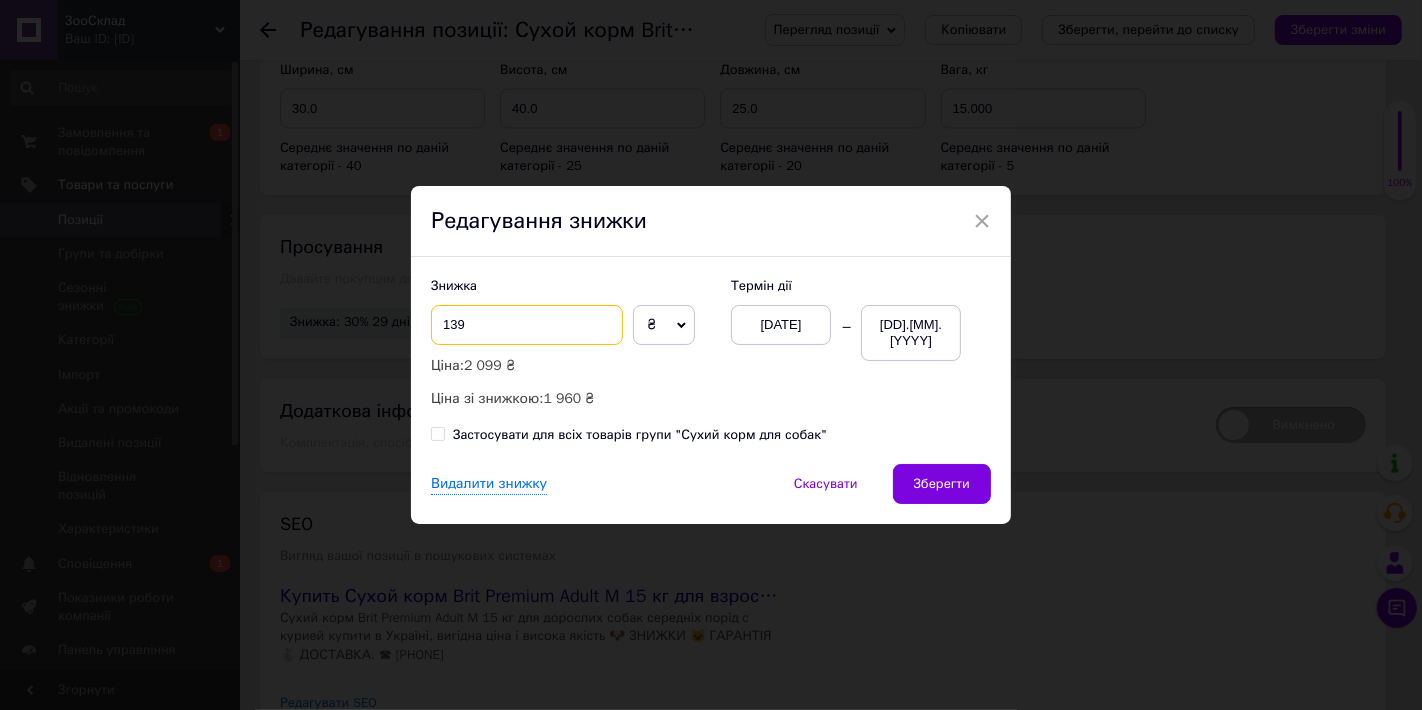 click on "139" at bounding box center [527, 325] 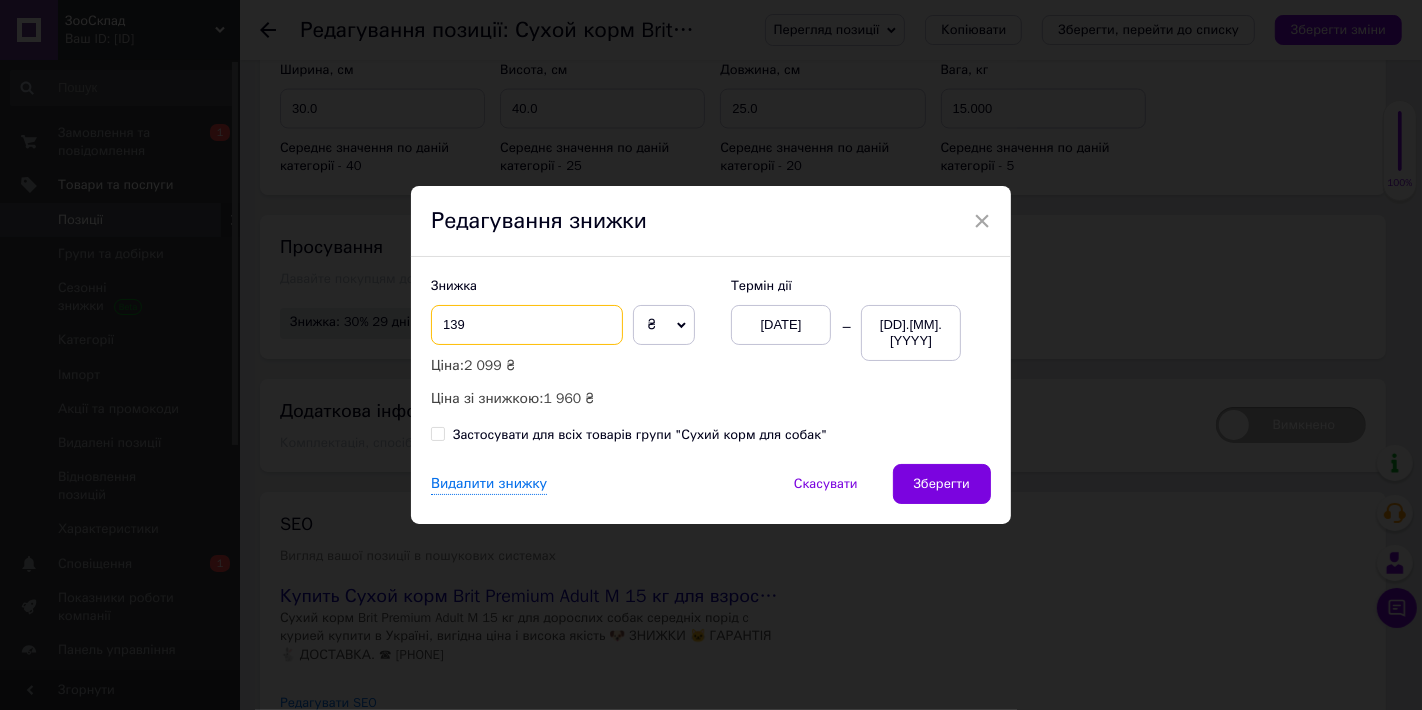 click on "139" at bounding box center (527, 325) 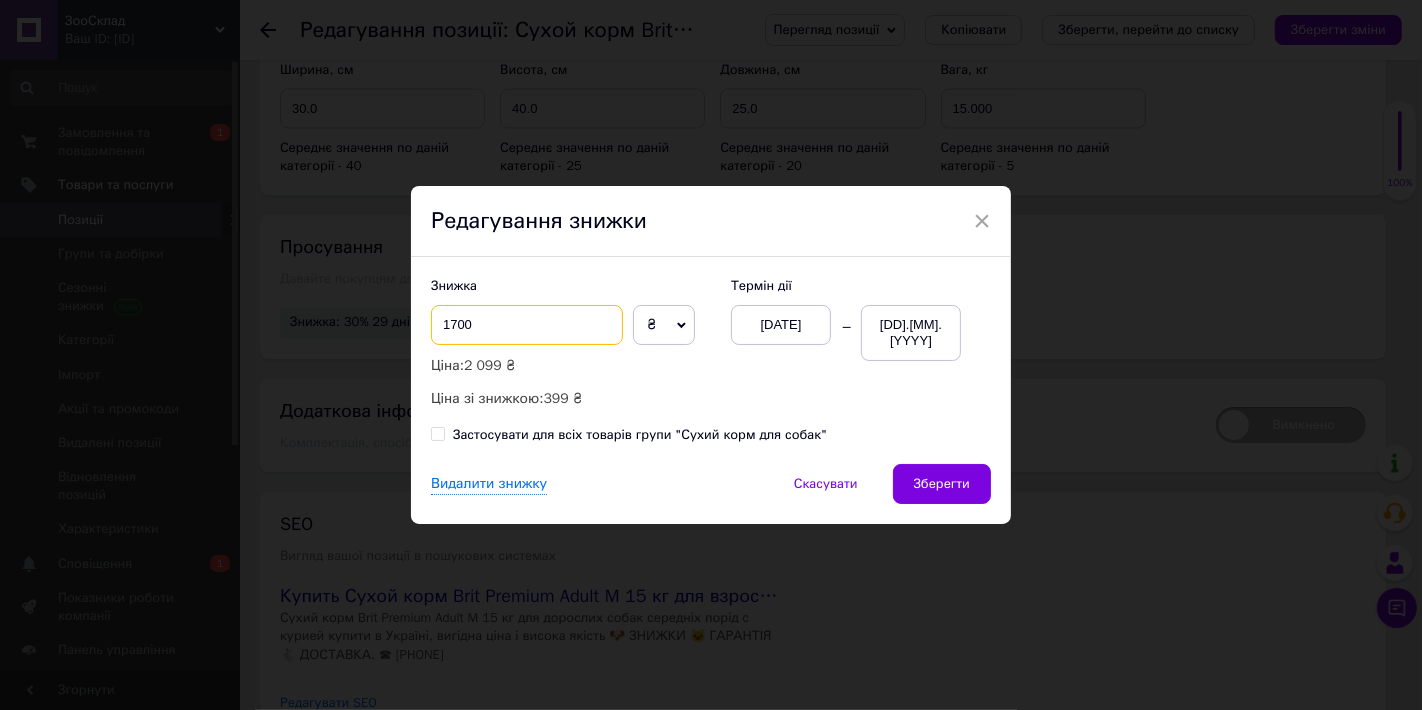click on "1700" at bounding box center (527, 325) 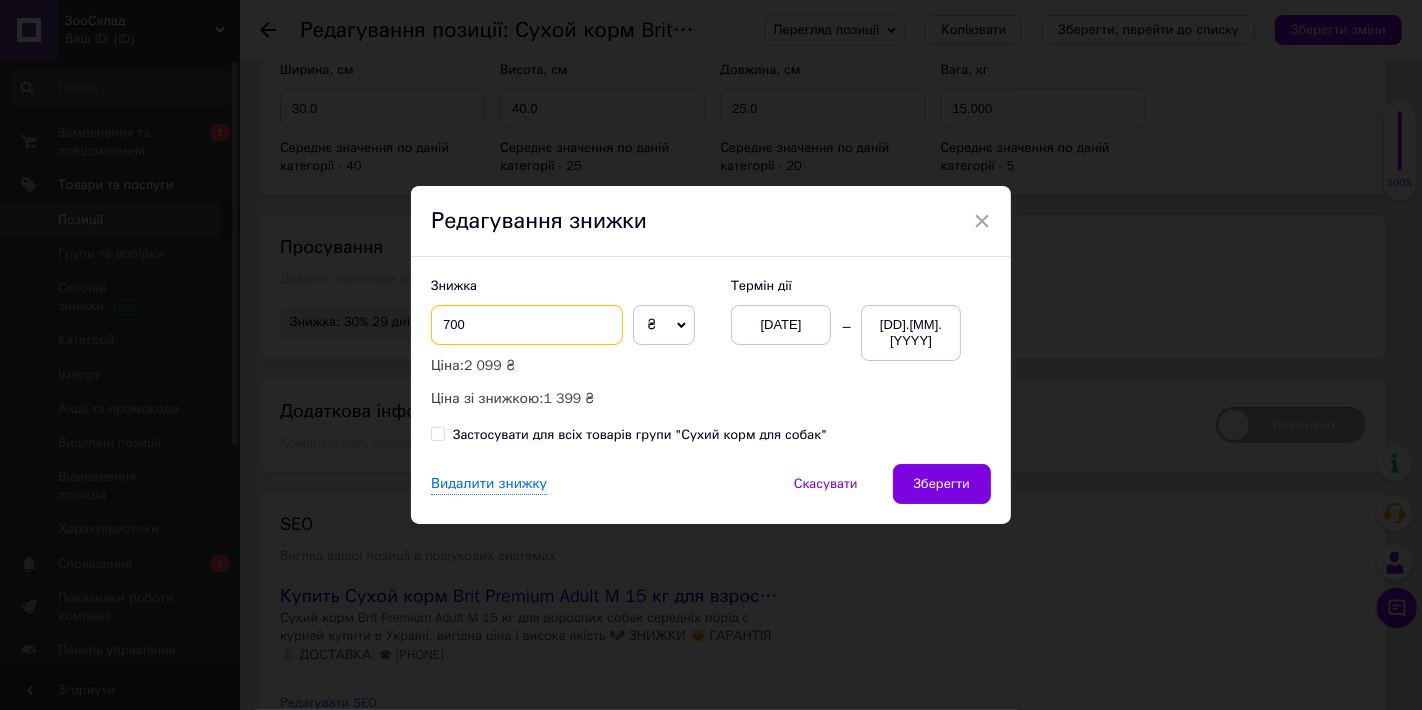 click on "700" at bounding box center [527, 325] 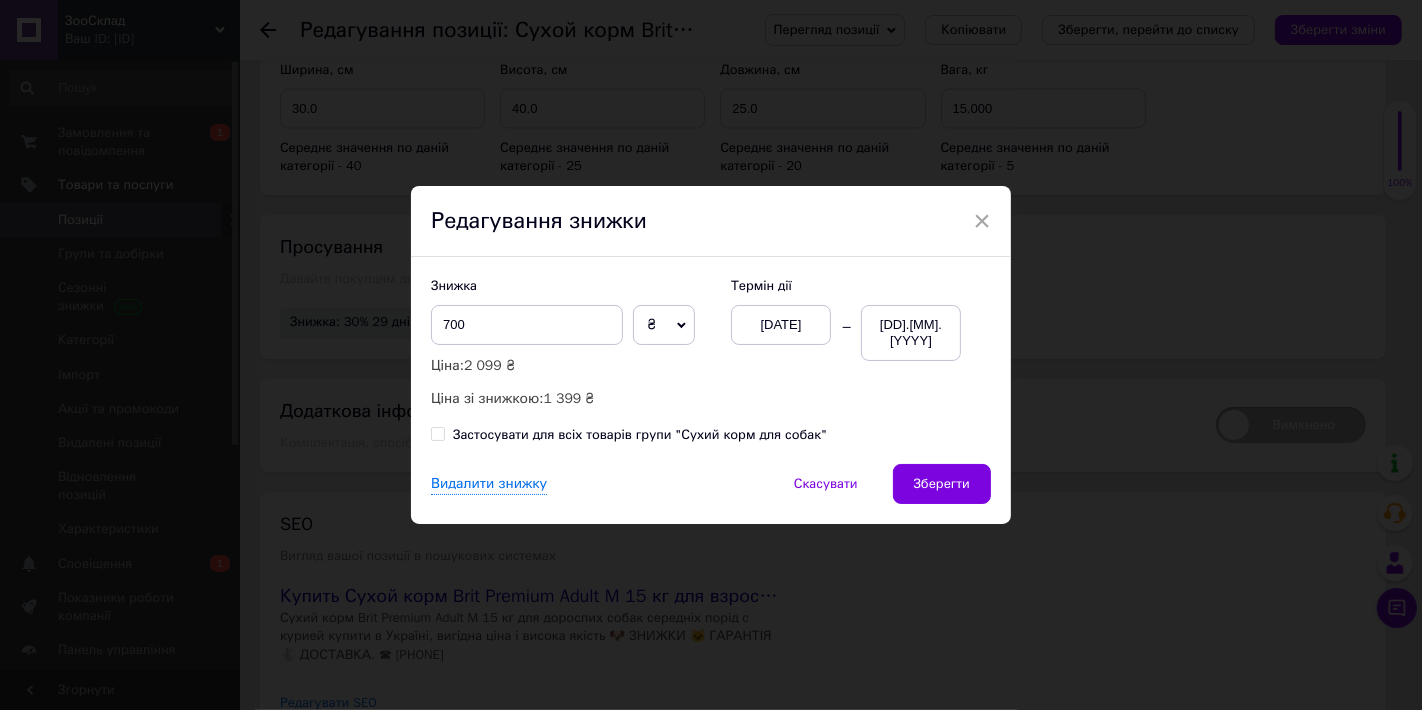 click on "[DATE]" at bounding box center (781, 325) 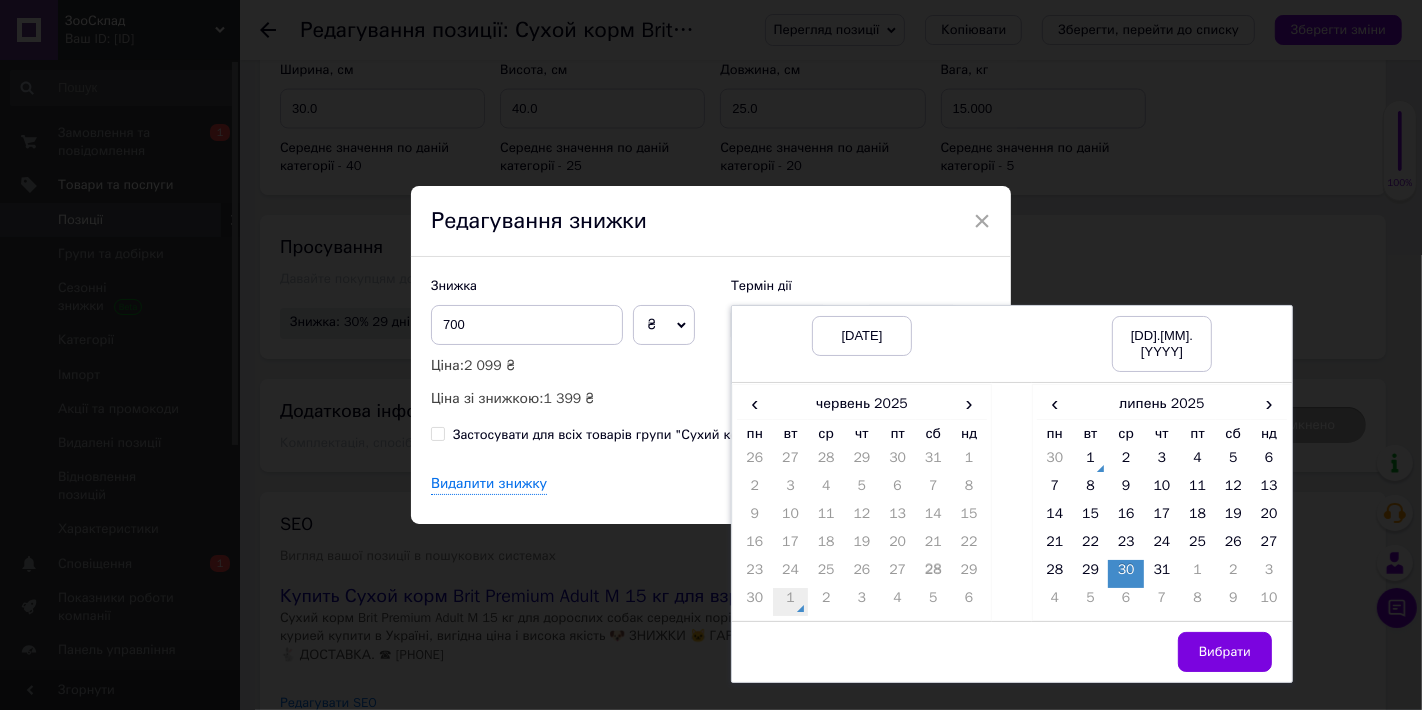 click on "1" at bounding box center (791, 602) 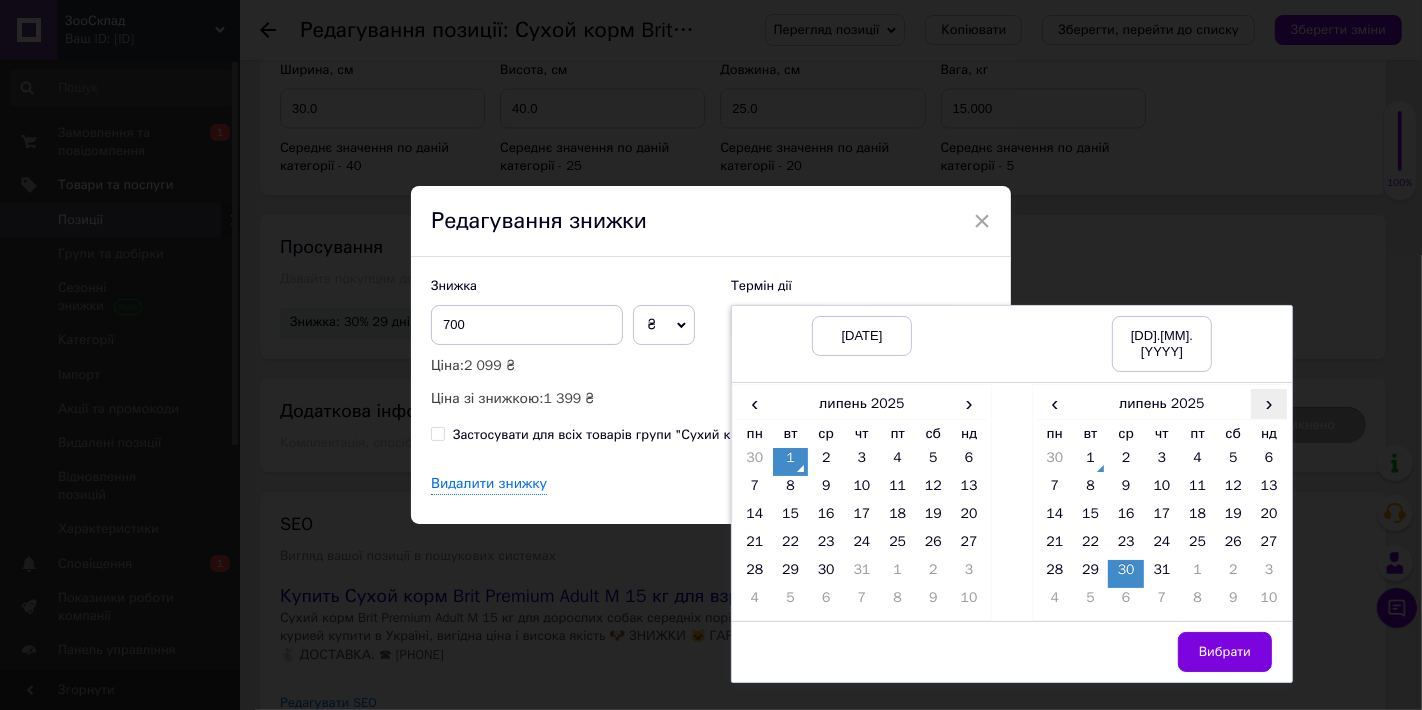 click on "›" at bounding box center [969, 403] 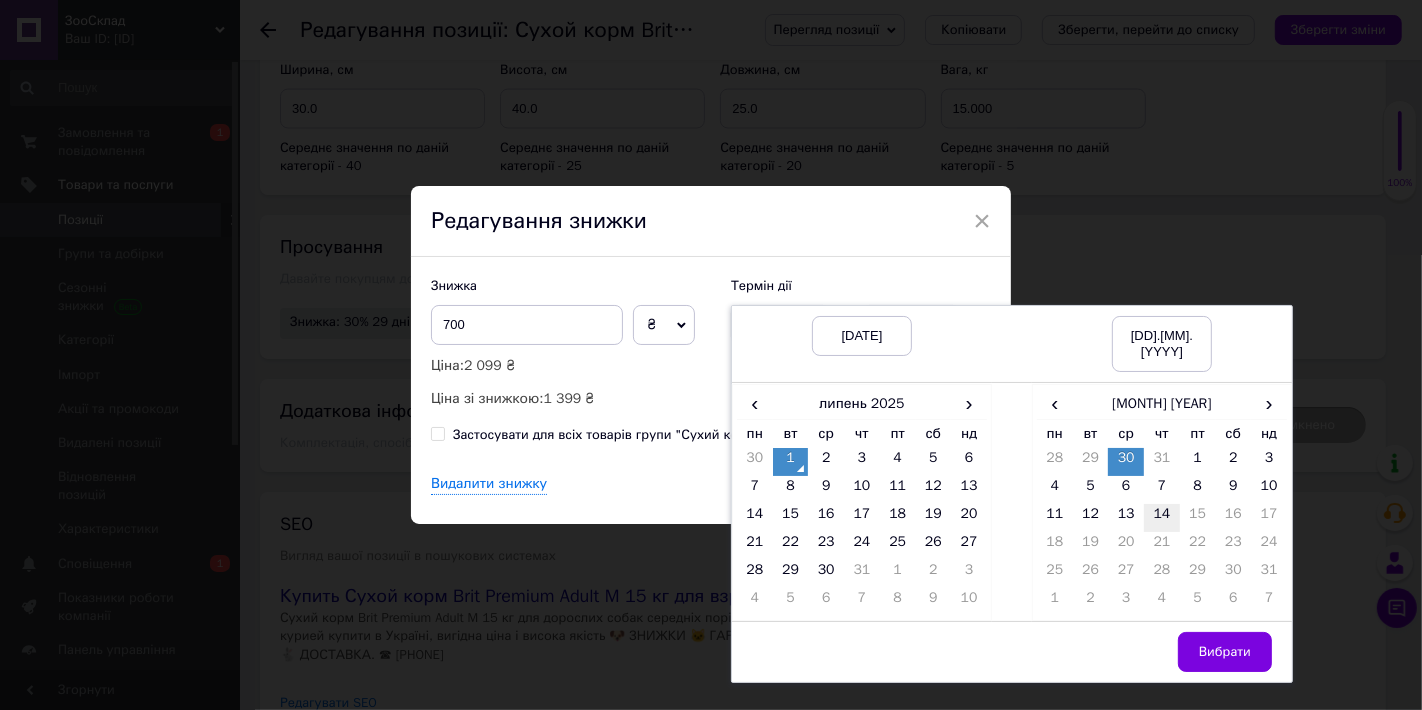 click on "14" at bounding box center [862, 462] 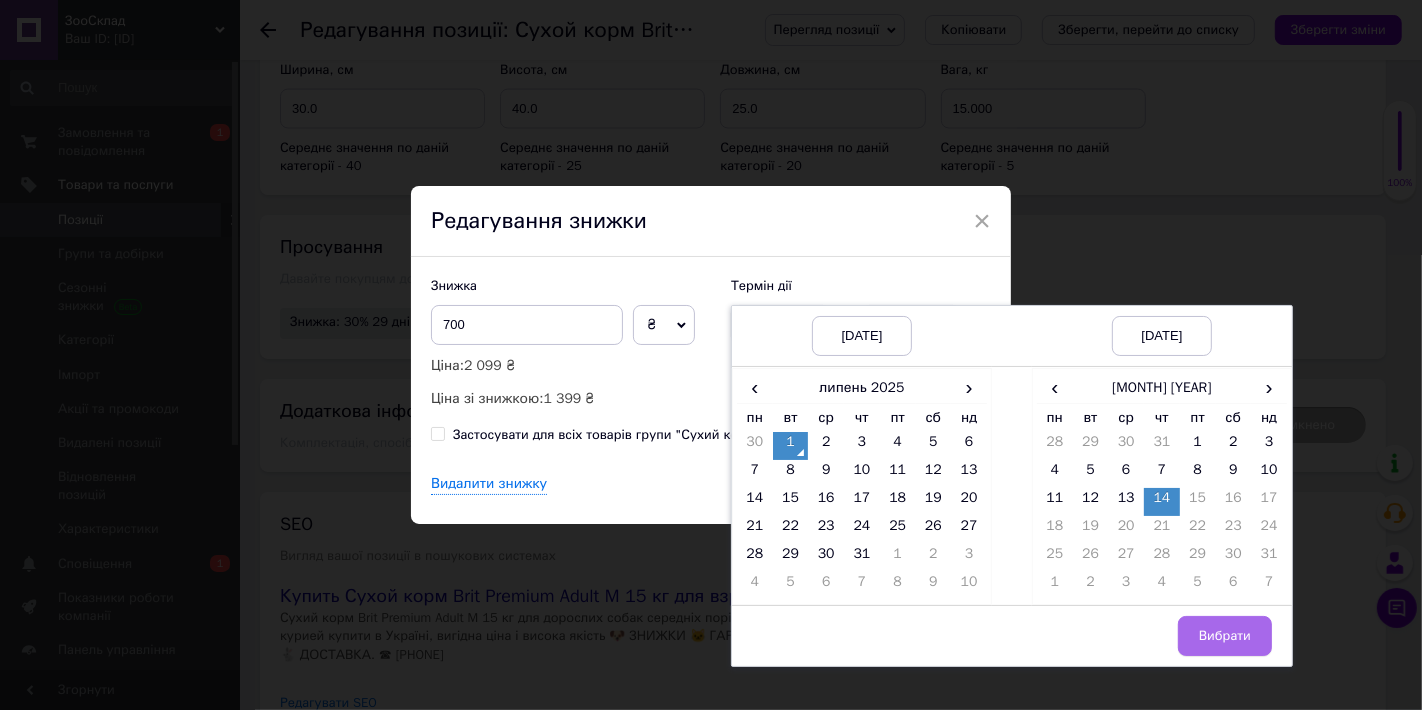 click on "Вибрати" at bounding box center [1225, 636] 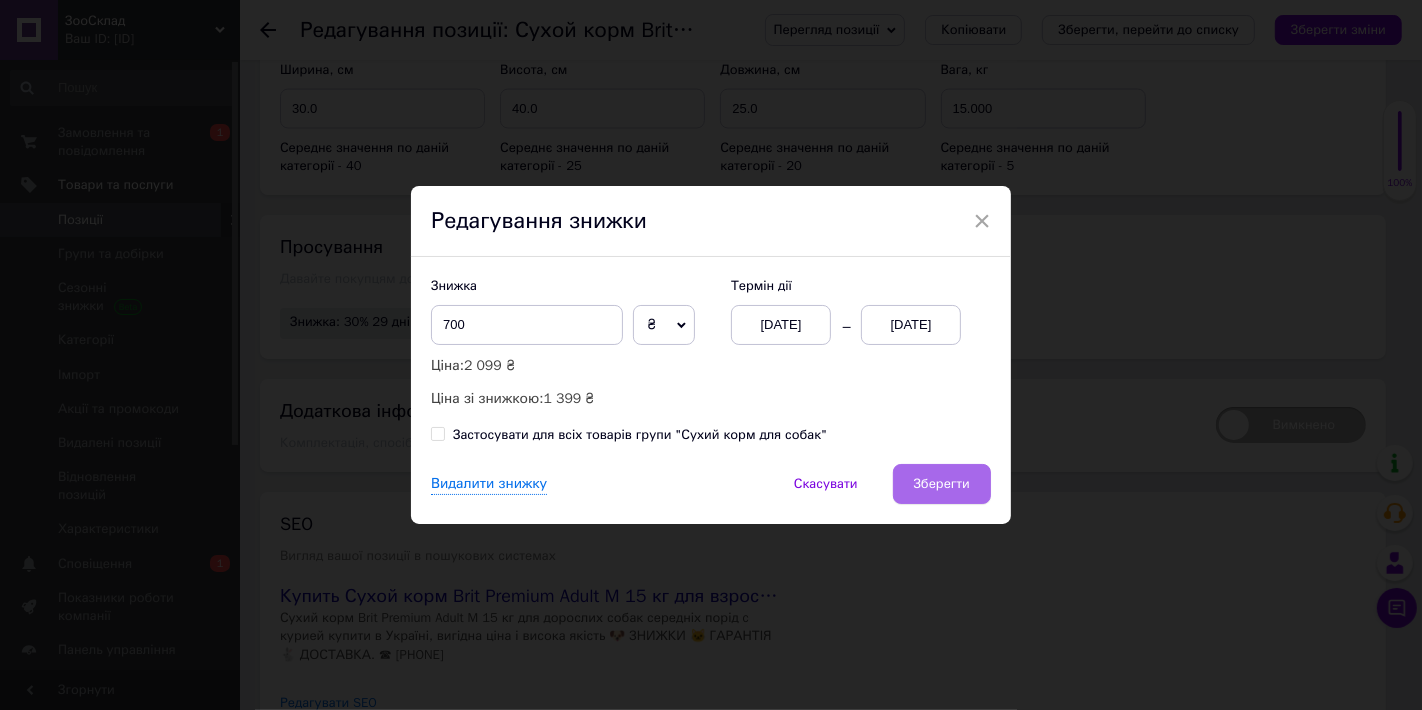 click on "Зберегти" at bounding box center [942, 484] 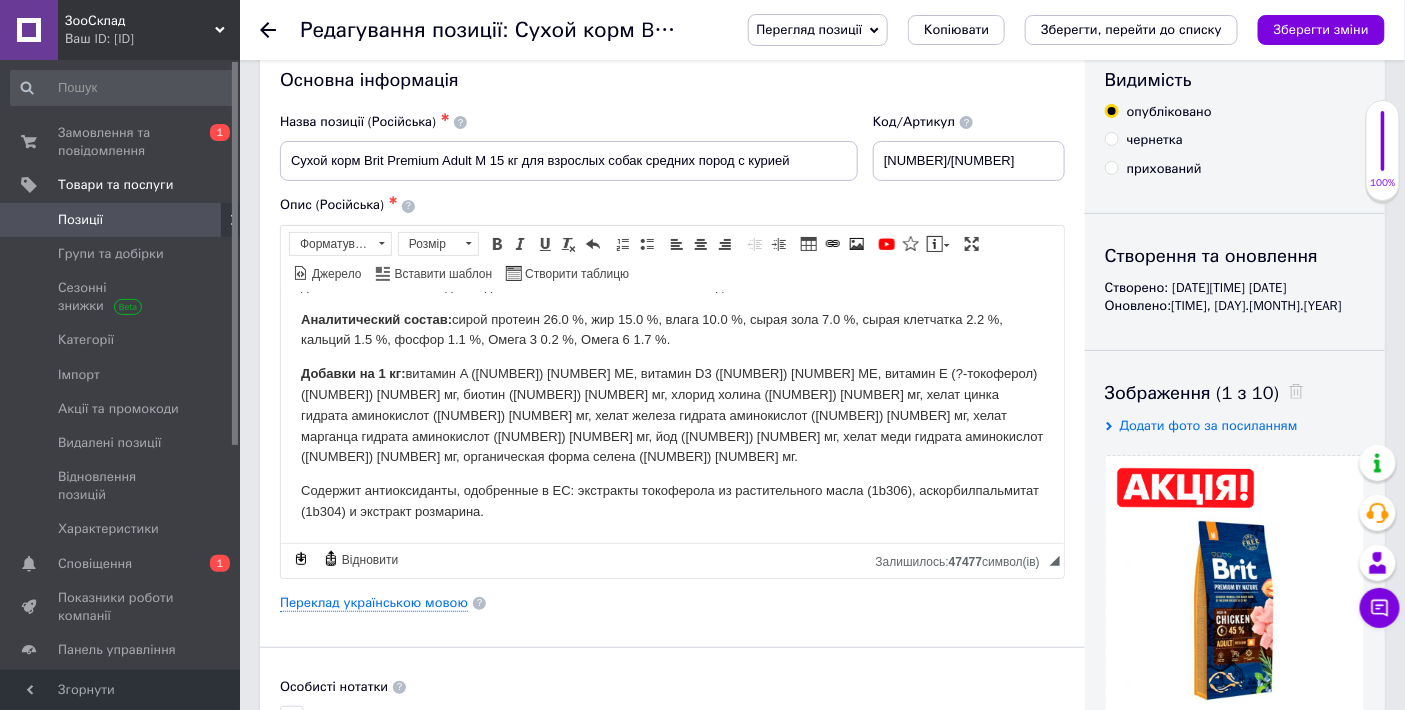scroll, scrollTop: 0, scrollLeft: 0, axis: both 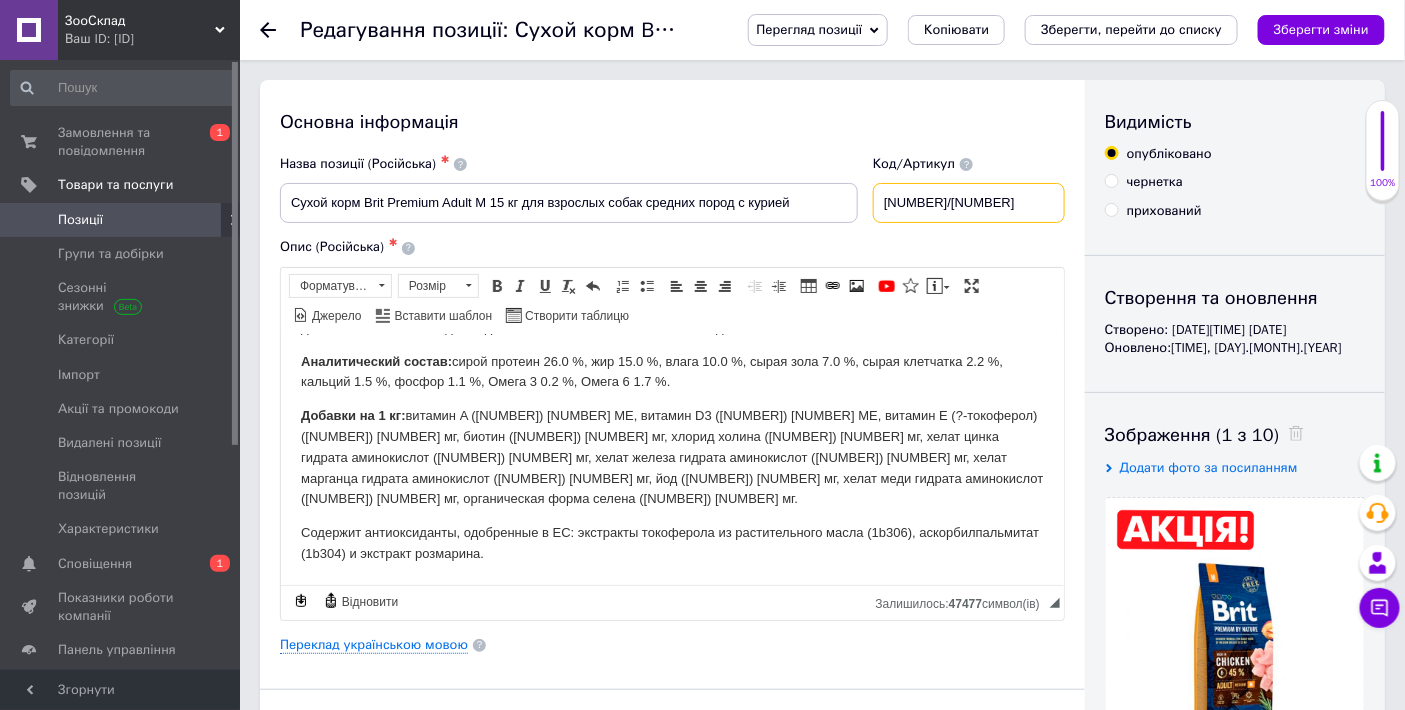 drag, startPoint x: 988, startPoint y: 200, endPoint x: 840, endPoint y: 197, distance: 148.0304 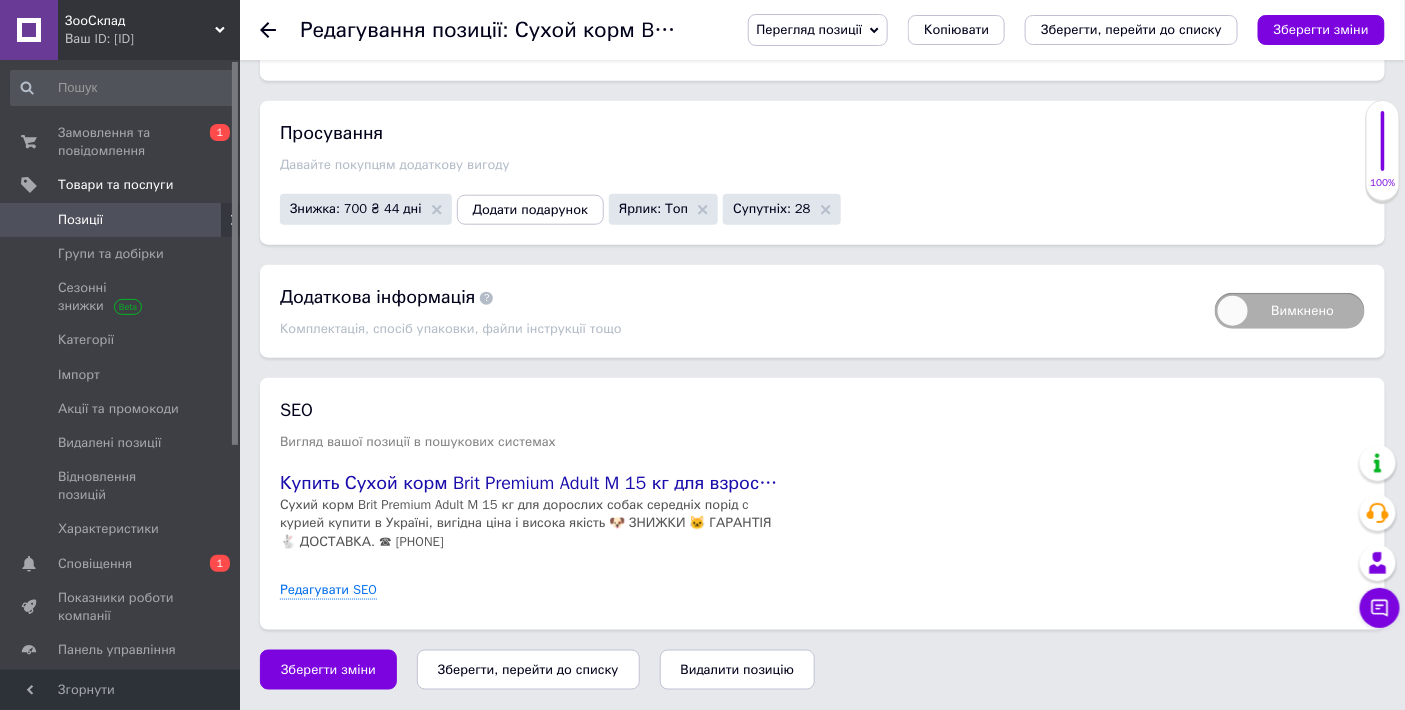 scroll, scrollTop: 3280, scrollLeft: 0, axis: vertical 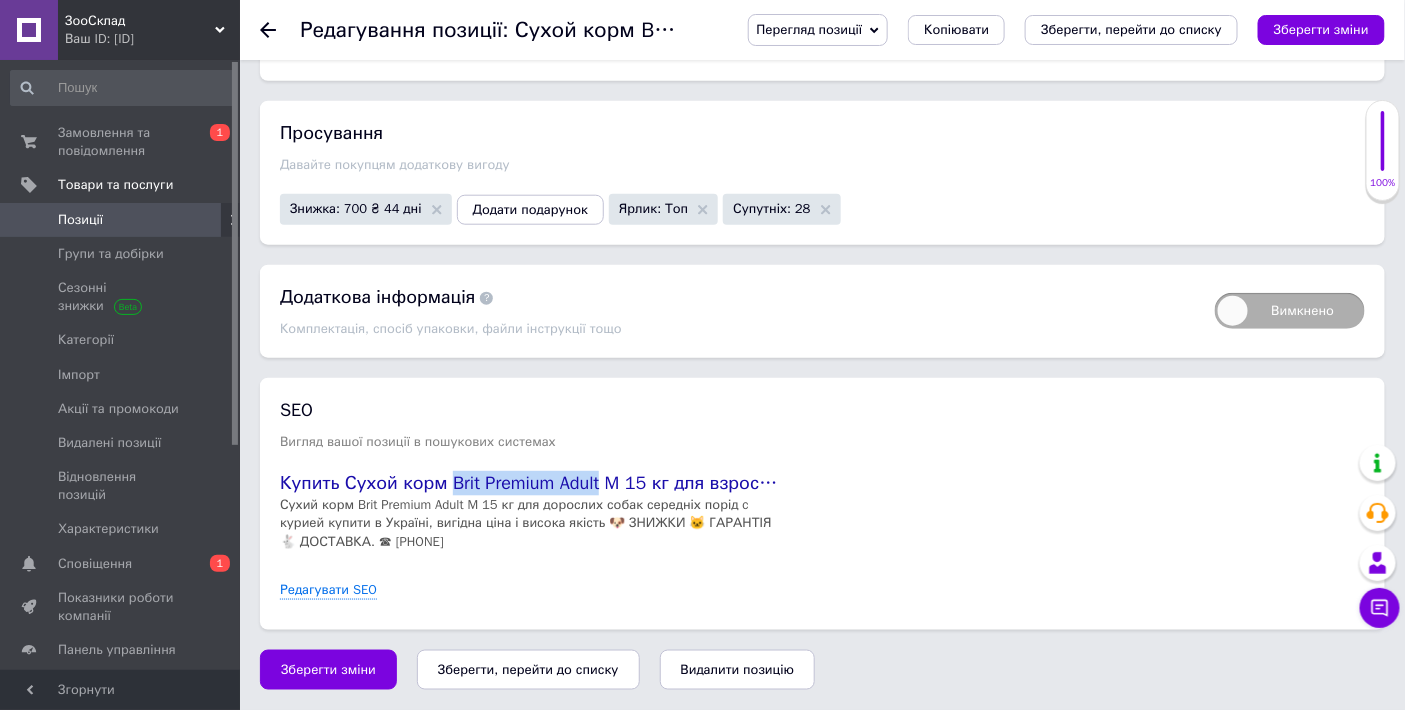 drag, startPoint x: 444, startPoint y: 484, endPoint x: 594, endPoint y: 480, distance: 150.05333 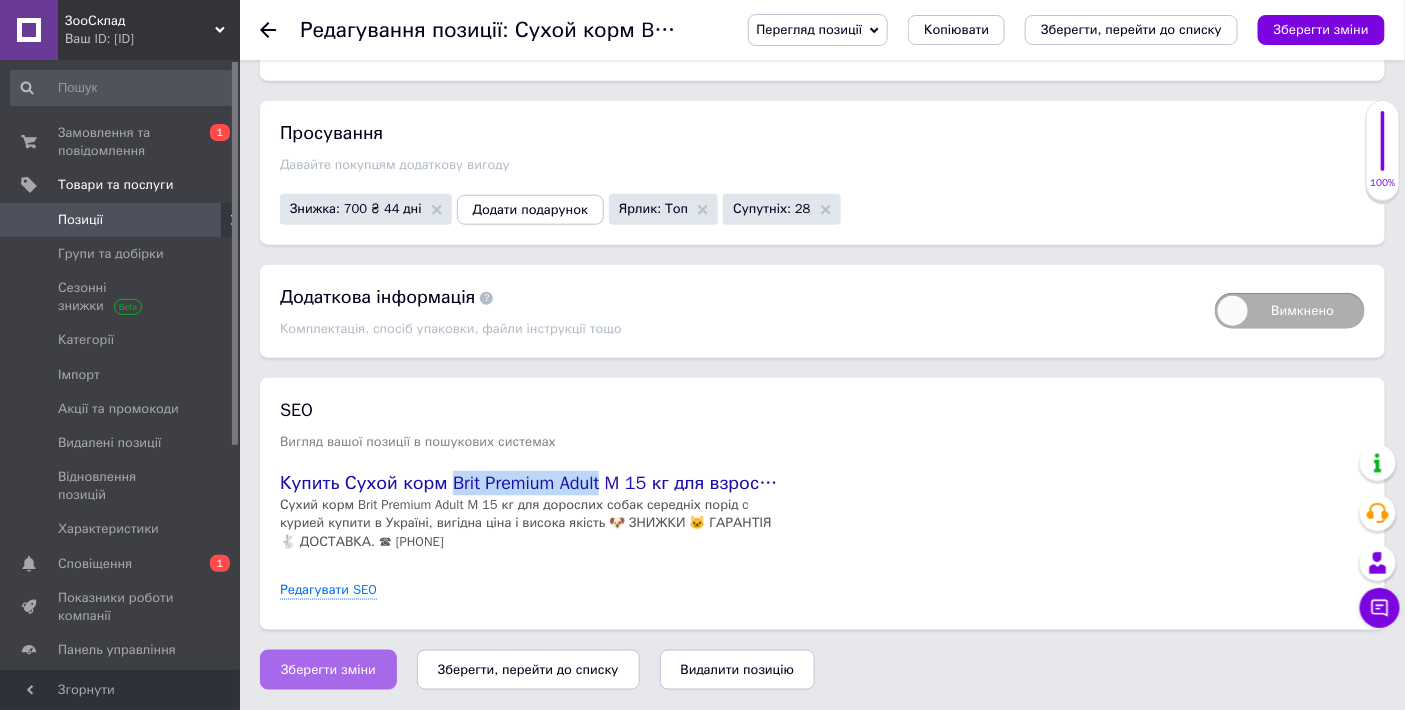 click on "Зберегти зміни" at bounding box center [328, 670] 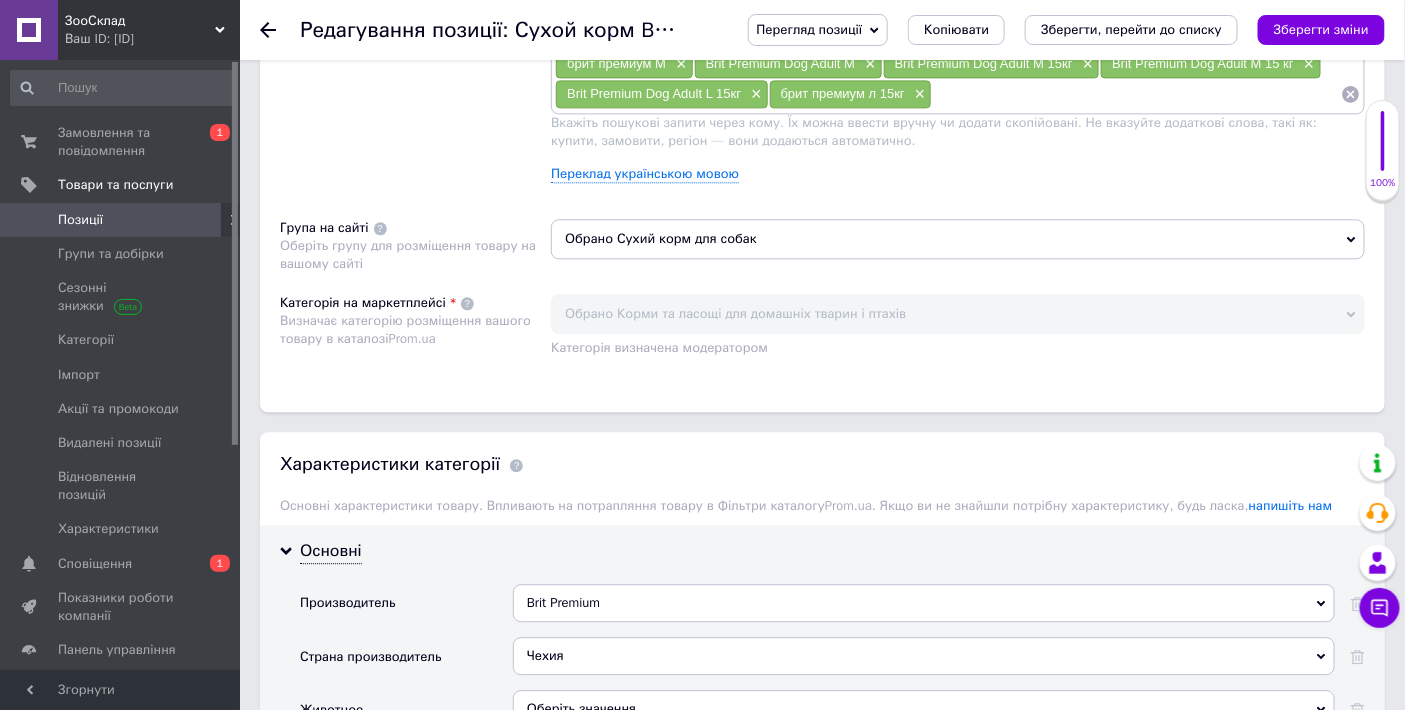 scroll, scrollTop: 1494, scrollLeft: 0, axis: vertical 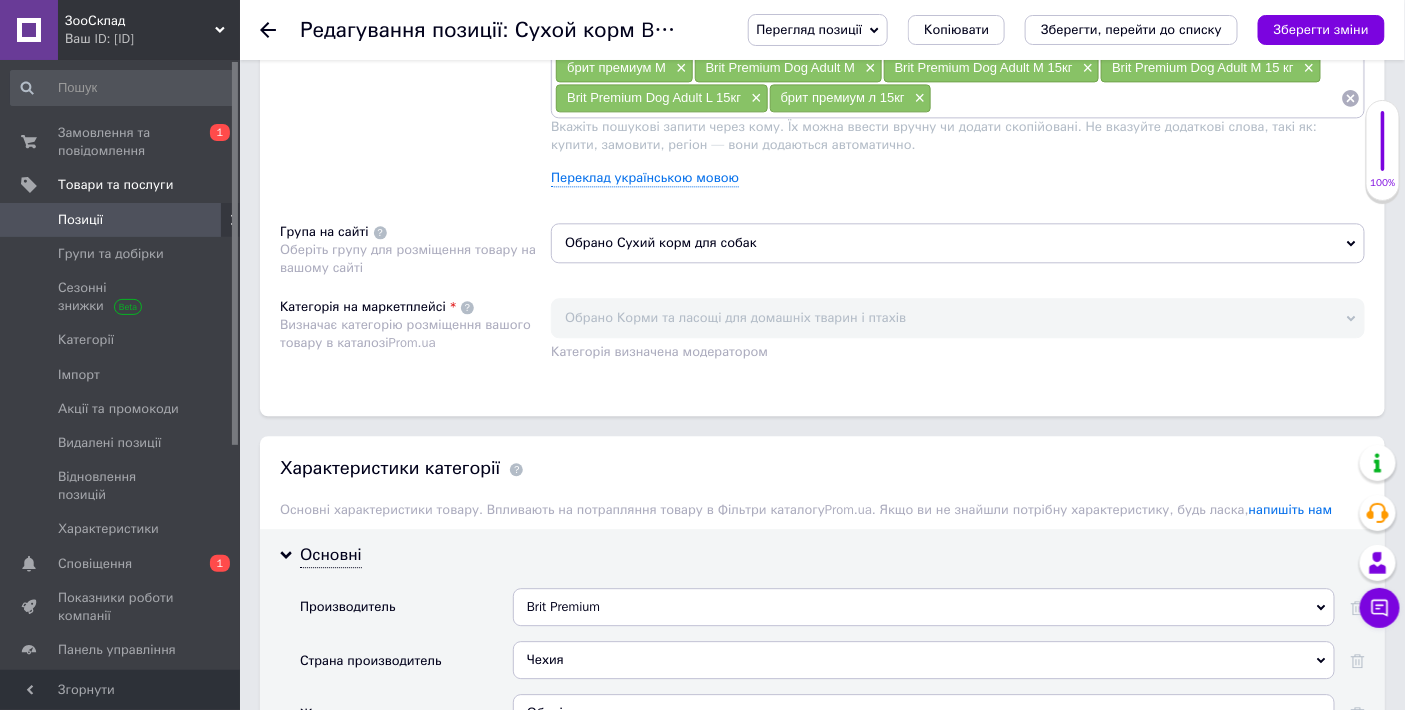 click at bounding box center [1136, 98] 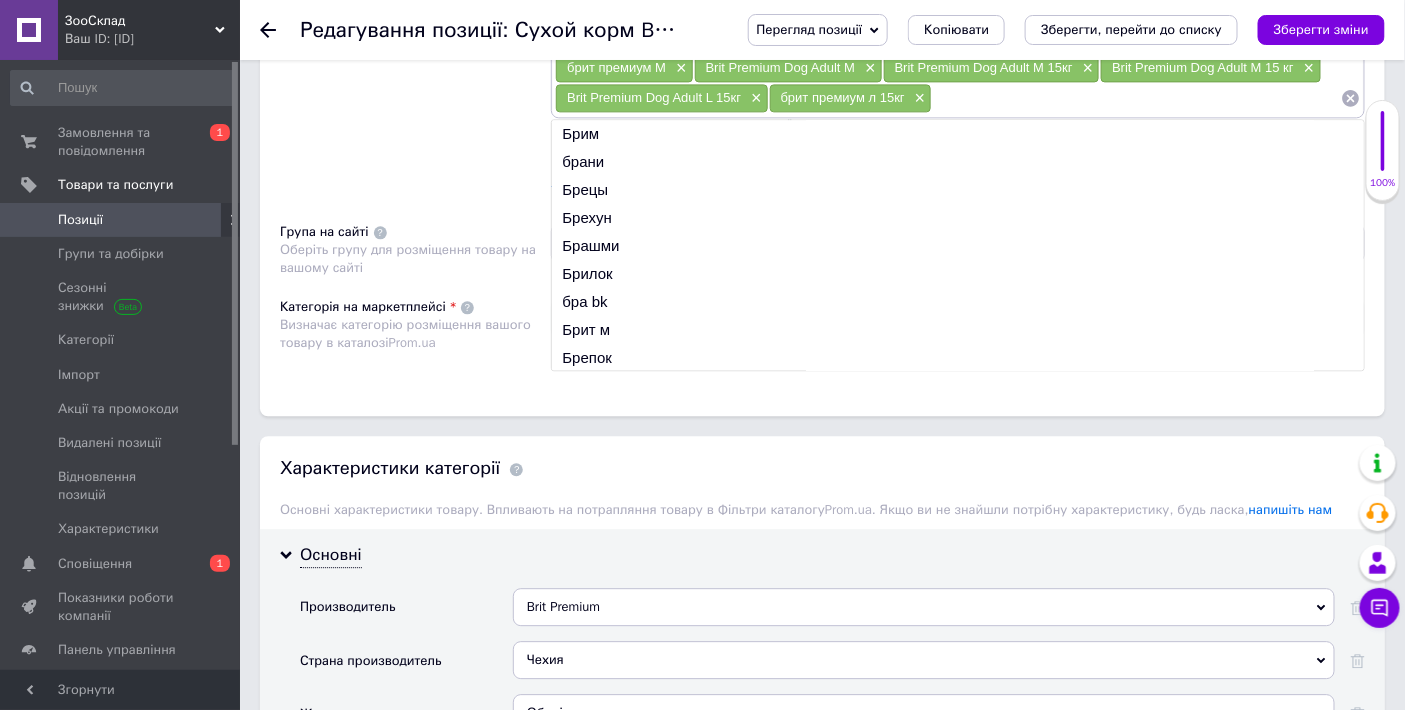 click on "Пошукові запити Використовуються для пошуку товару в каталозі  Prom.ua" at bounding box center [415, -11] 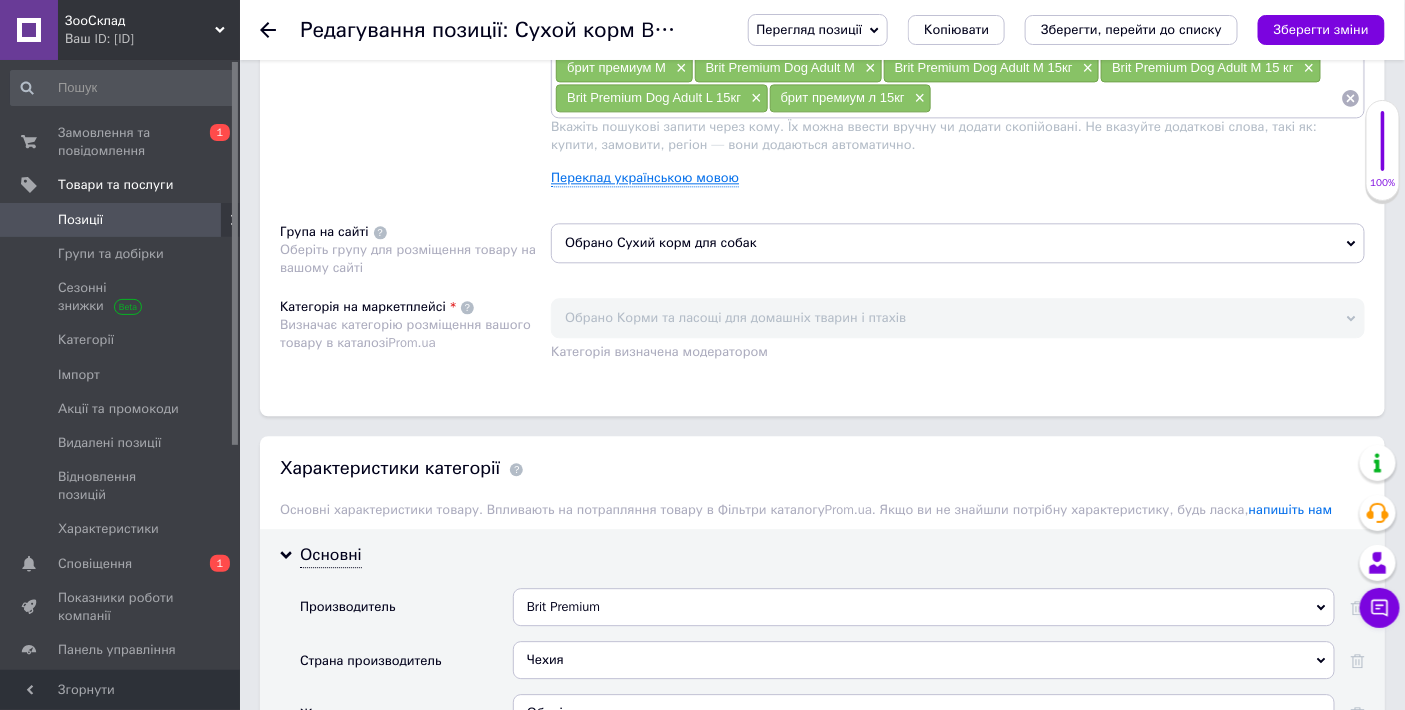 click on "сухой корм для собак × сухий корм × корм для собак × корм для собак 15 × брит премиум × Брит премиум m × Брит 15 кг × брит м × Brit Premium × Premium M × Brit Premium 15 kg × Для средних пород × Брит для средних пород × Корм для средних собак × брит м 15 кг × брит премиум м × брит премиум м 15 кг × brit M 15 × Brit M × Brit Premium Adult M 15 кг (курица) × Brit Premium Adult M 15 × Brit Premium Adult M × Brit Premium M 15 кг × Brit M 15 кг × Brit Premium M × brit premium m 15 кг × Brit M 15 × брит премиум 15 кг × брит премиум М 15 × Брит премиум М 15 кг × Брит М 15 × Брит М 15 кг × Брит премиум 15 × Брит премиум 15 кг × Брит Л × Брит М × Брит 15кг × Брит корм l × корм брит м × × × ×" at bounding box center (958, -11) 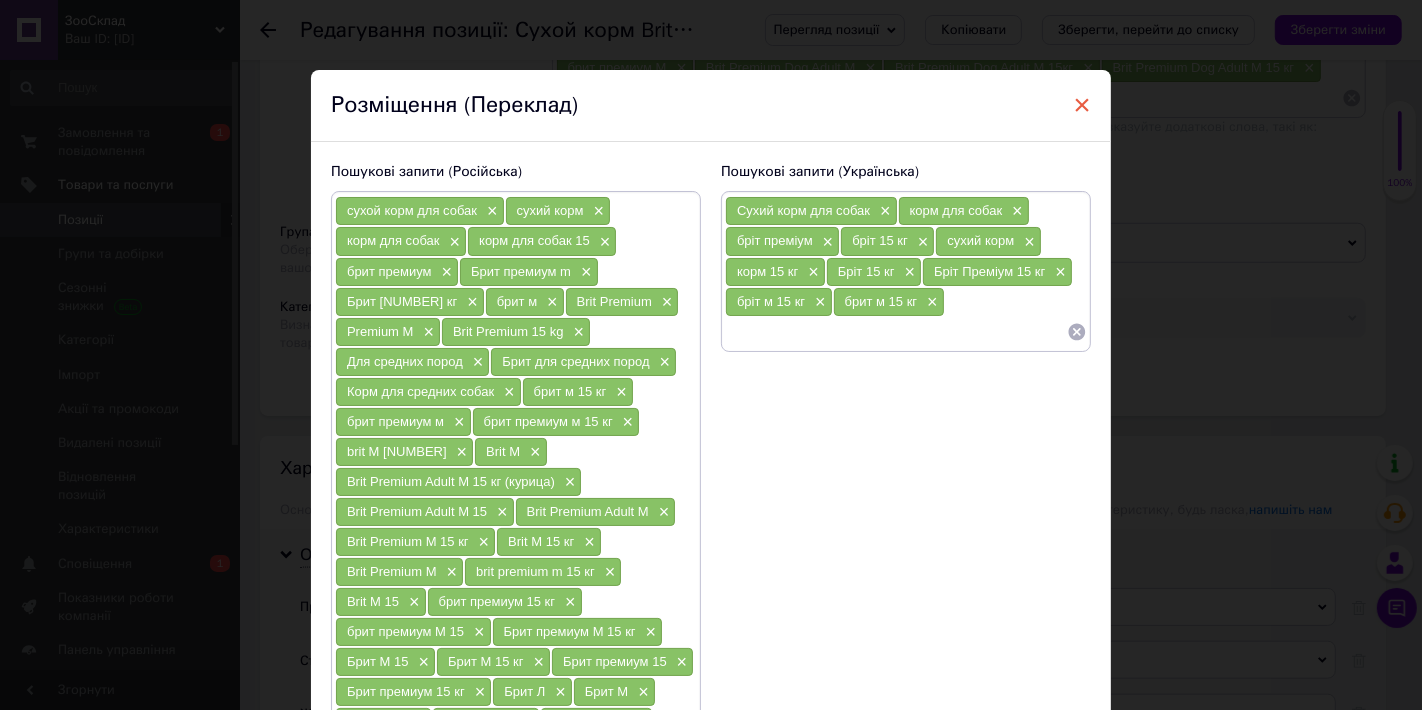 click on "×" at bounding box center (1082, 105) 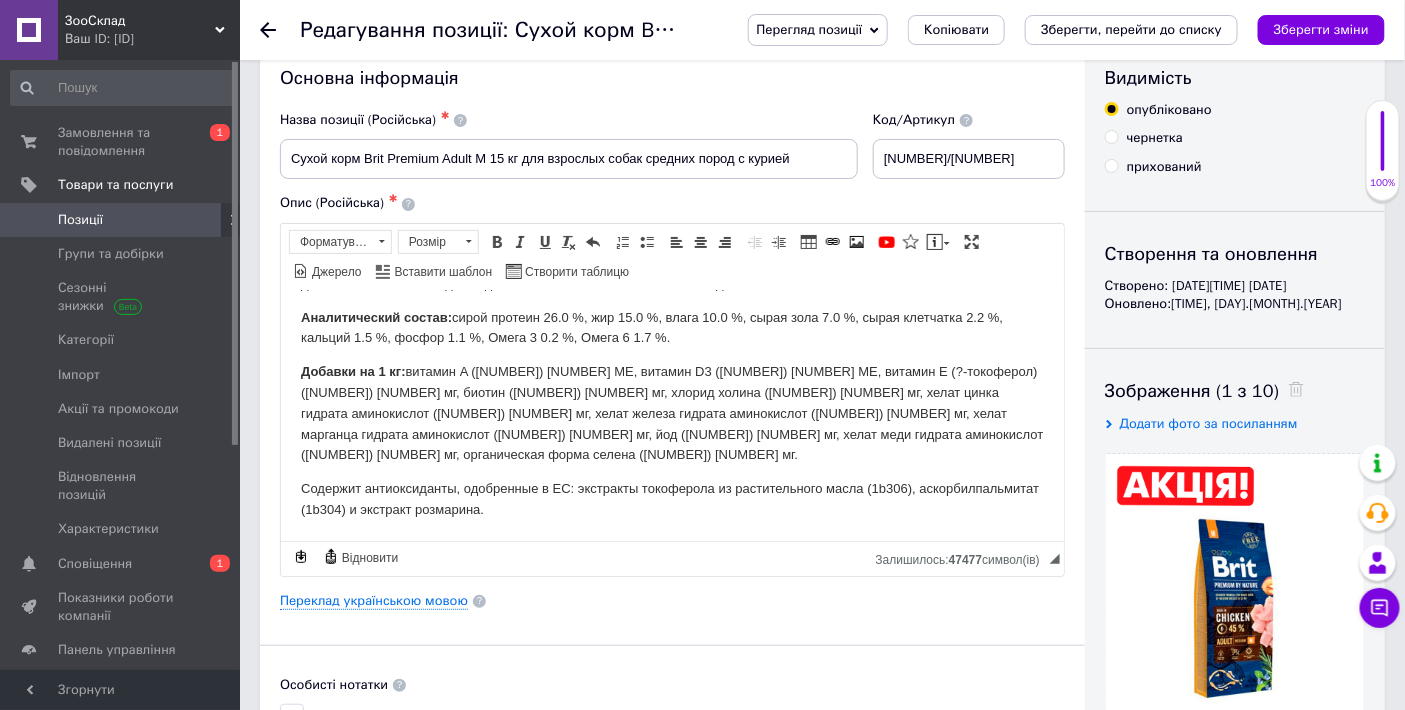 scroll, scrollTop: 46, scrollLeft: 0, axis: vertical 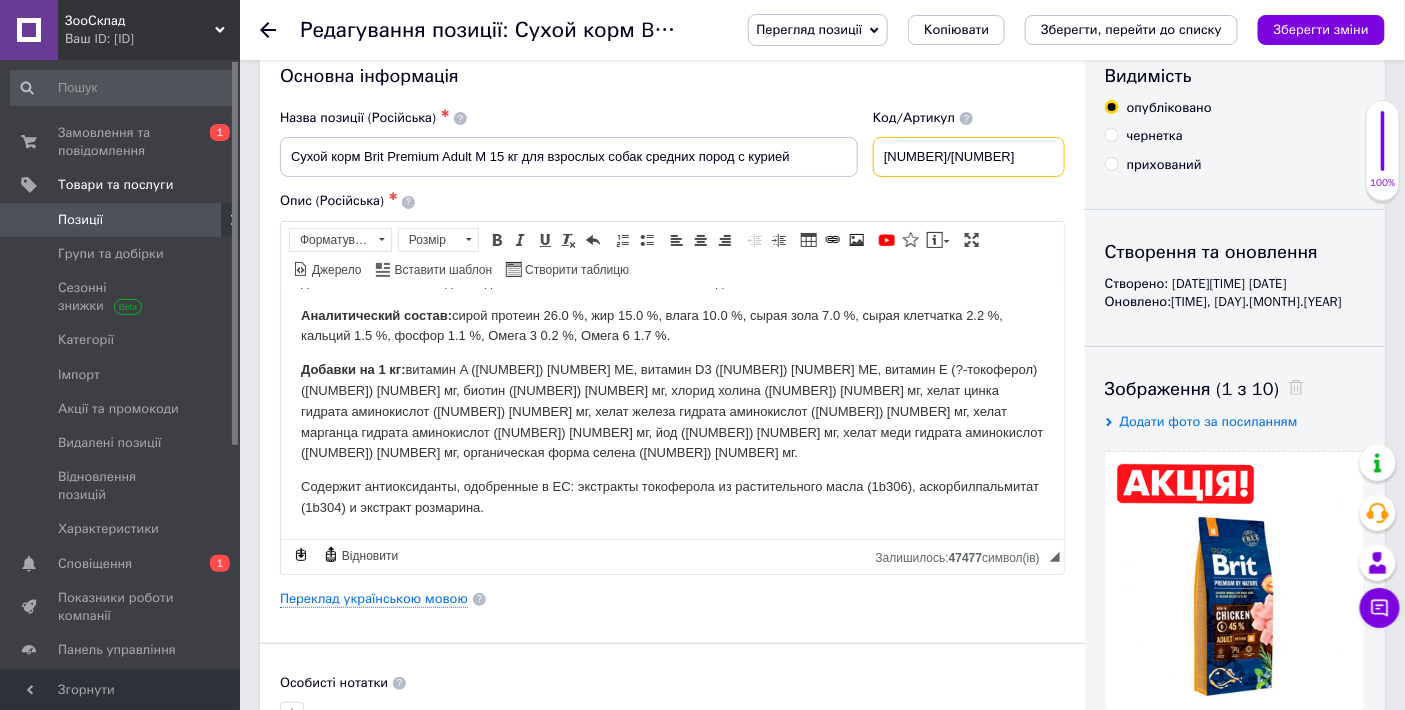 drag, startPoint x: 983, startPoint y: 168, endPoint x: 847, endPoint y: 153, distance: 136.8247 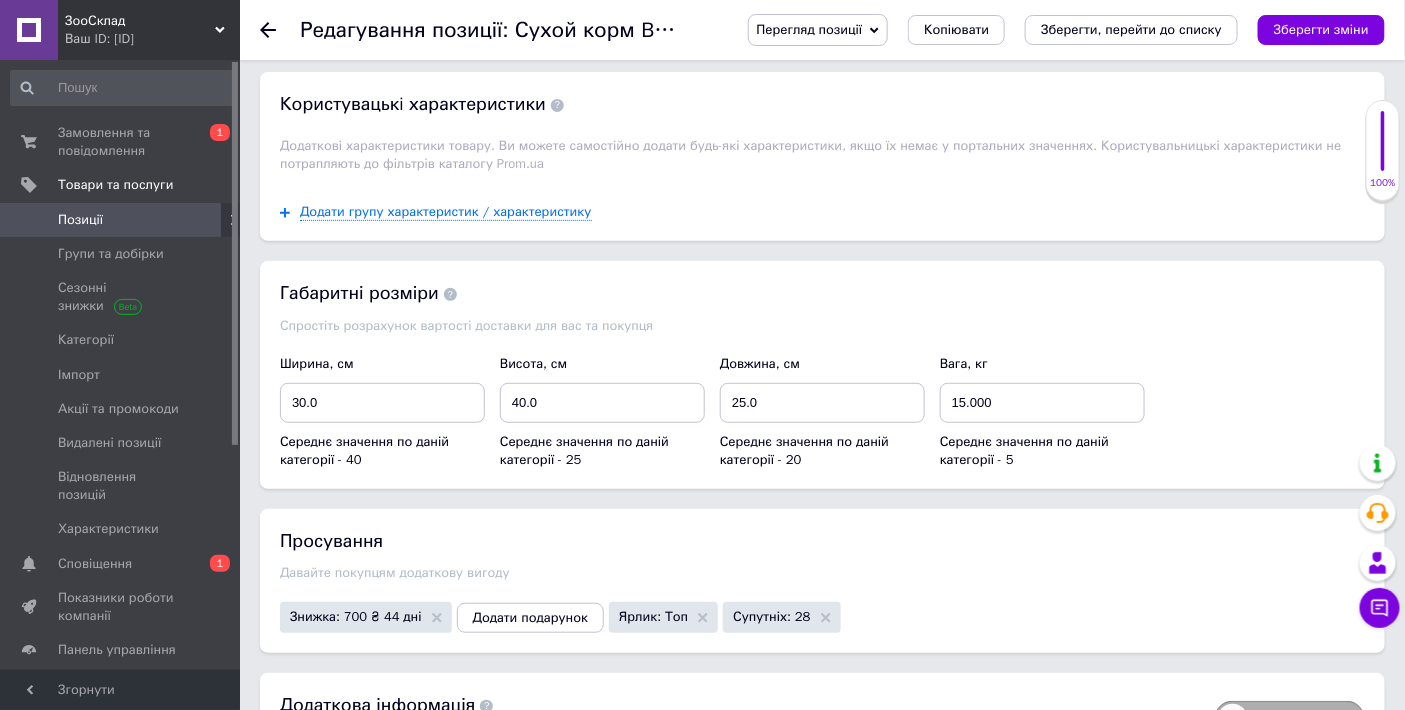 scroll, scrollTop: 3280, scrollLeft: 0, axis: vertical 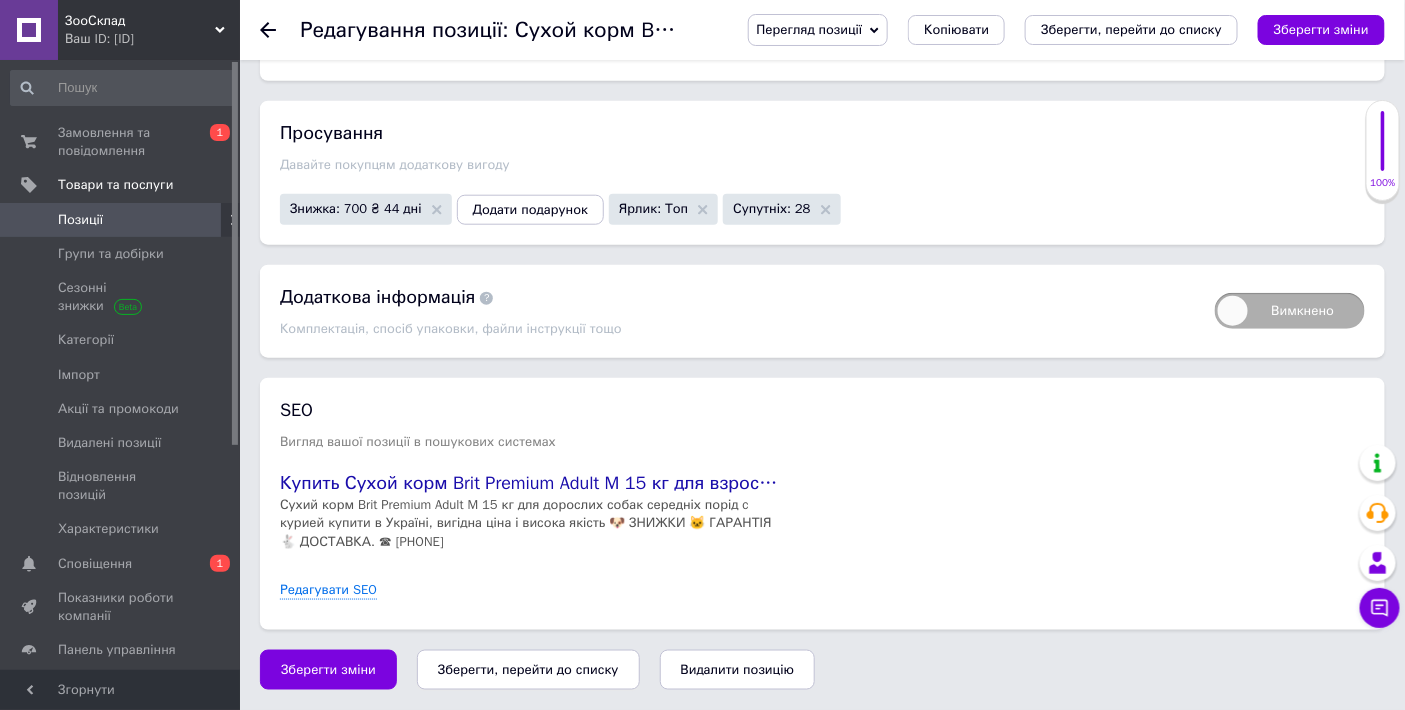 click on "Зберегти, перейти до списку" at bounding box center [528, 669] 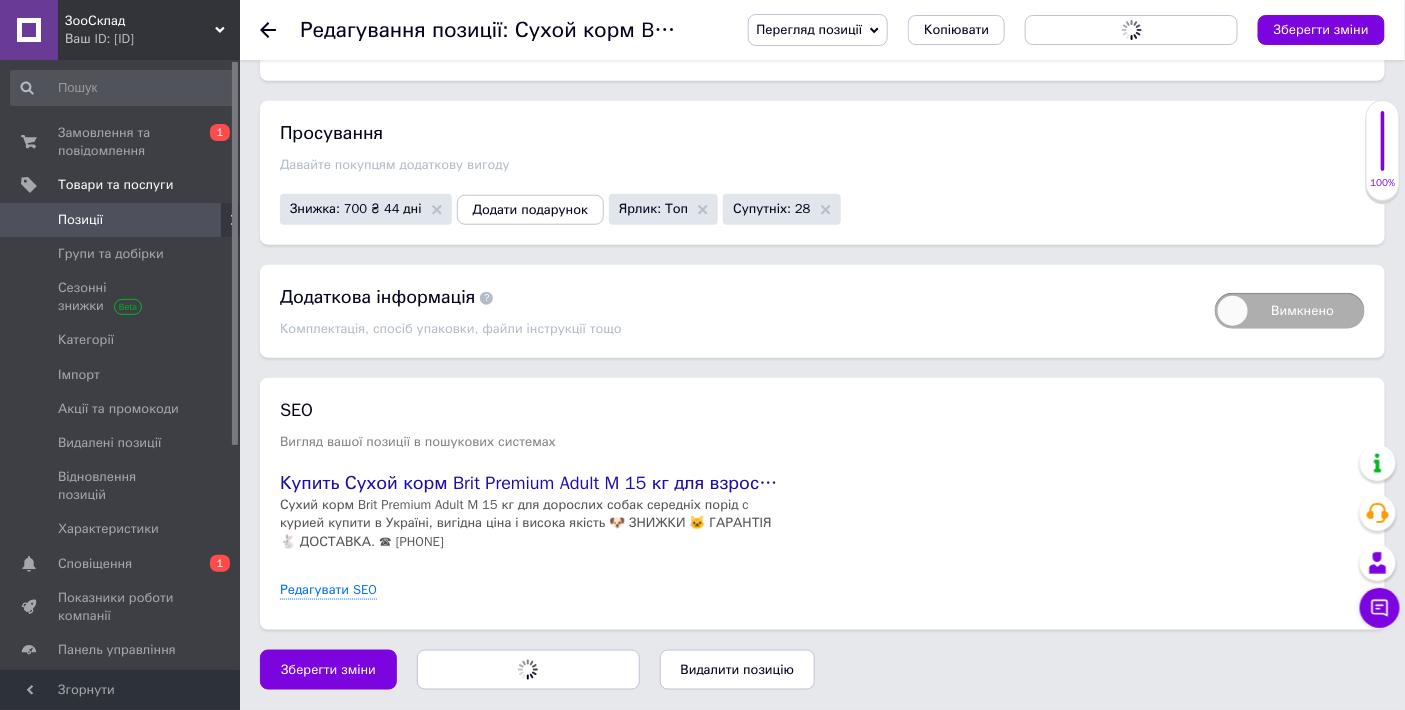 scroll, scrollTop: 0, scrollLeft: 0, axis: both 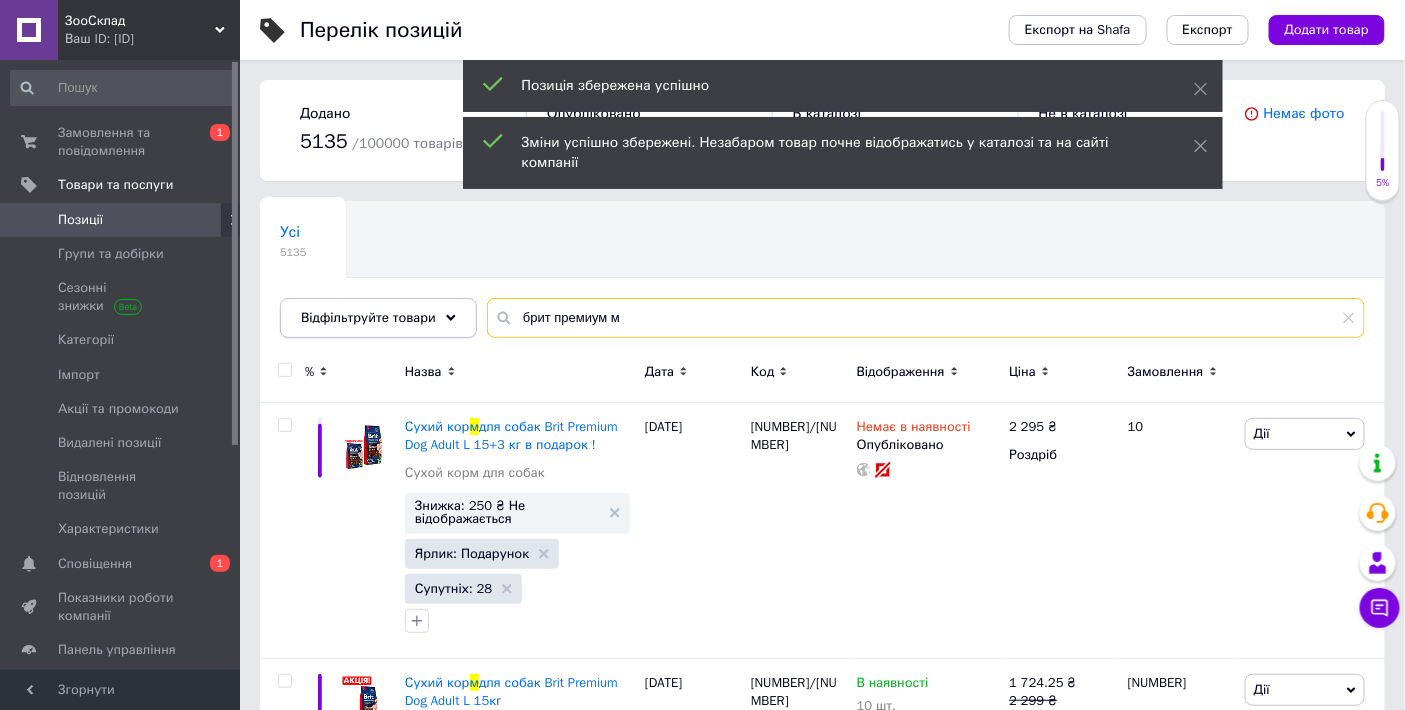drag, startPoint x: 627, startPoint y: 312, endPoint x: 465, endPoint y: 300, distance: 162.44383 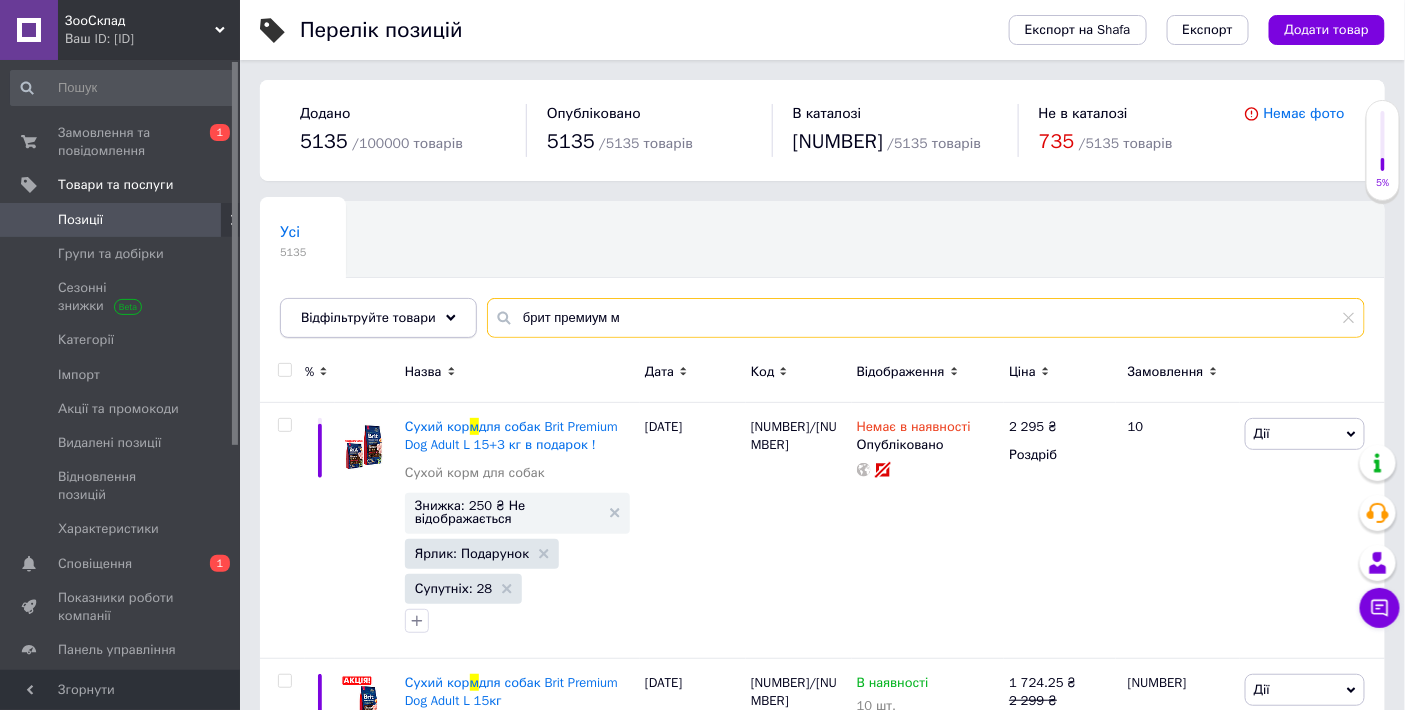 paste on "[NUMBER]/[NUMBER]" 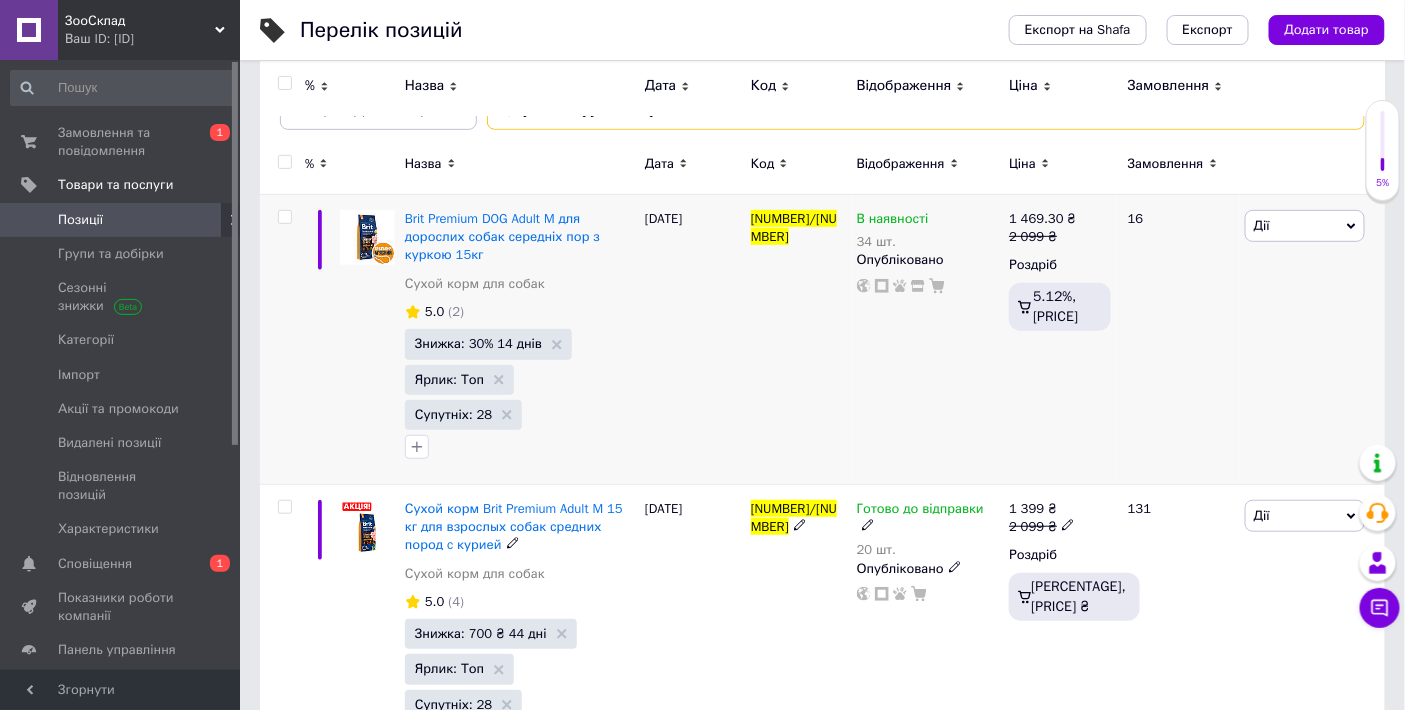 scroll, scrollTop: 222, scrollLeft: 0, axis: vertical 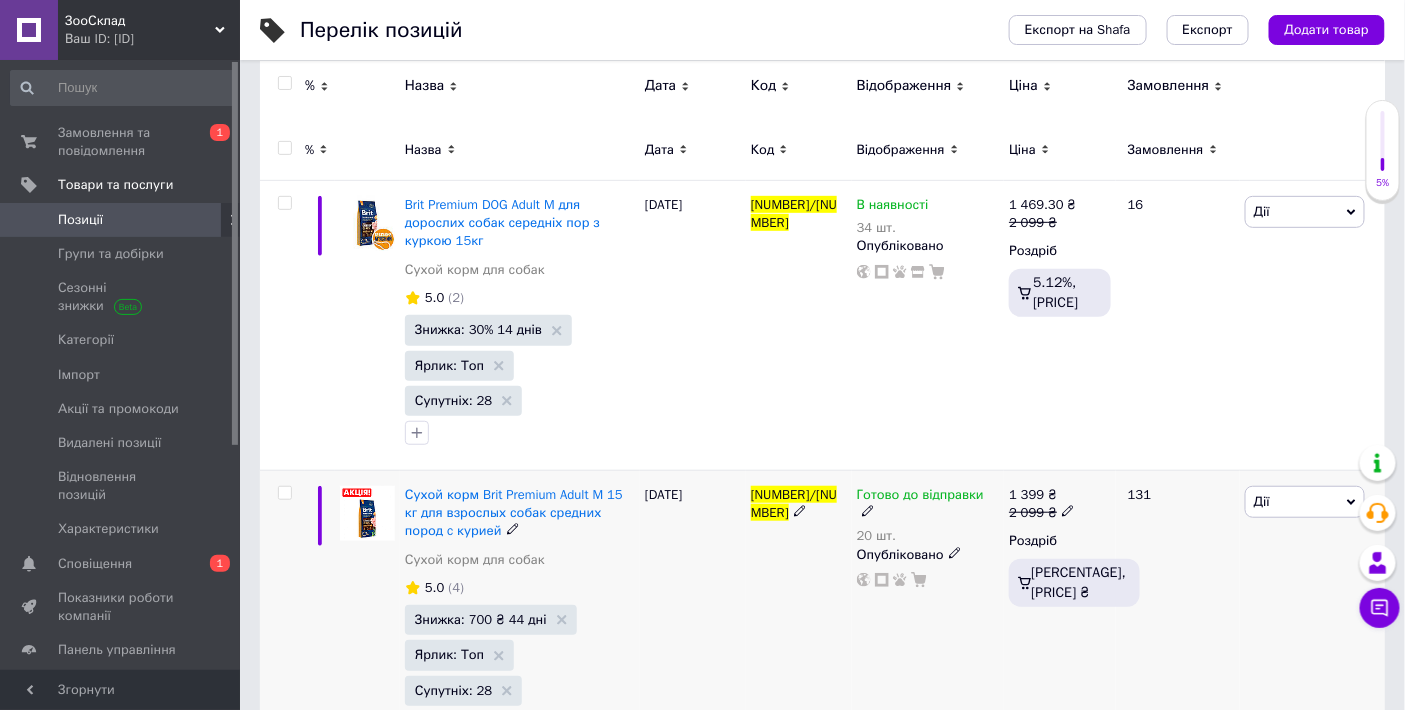 type on "[NUMBER]/[NUMBER]" 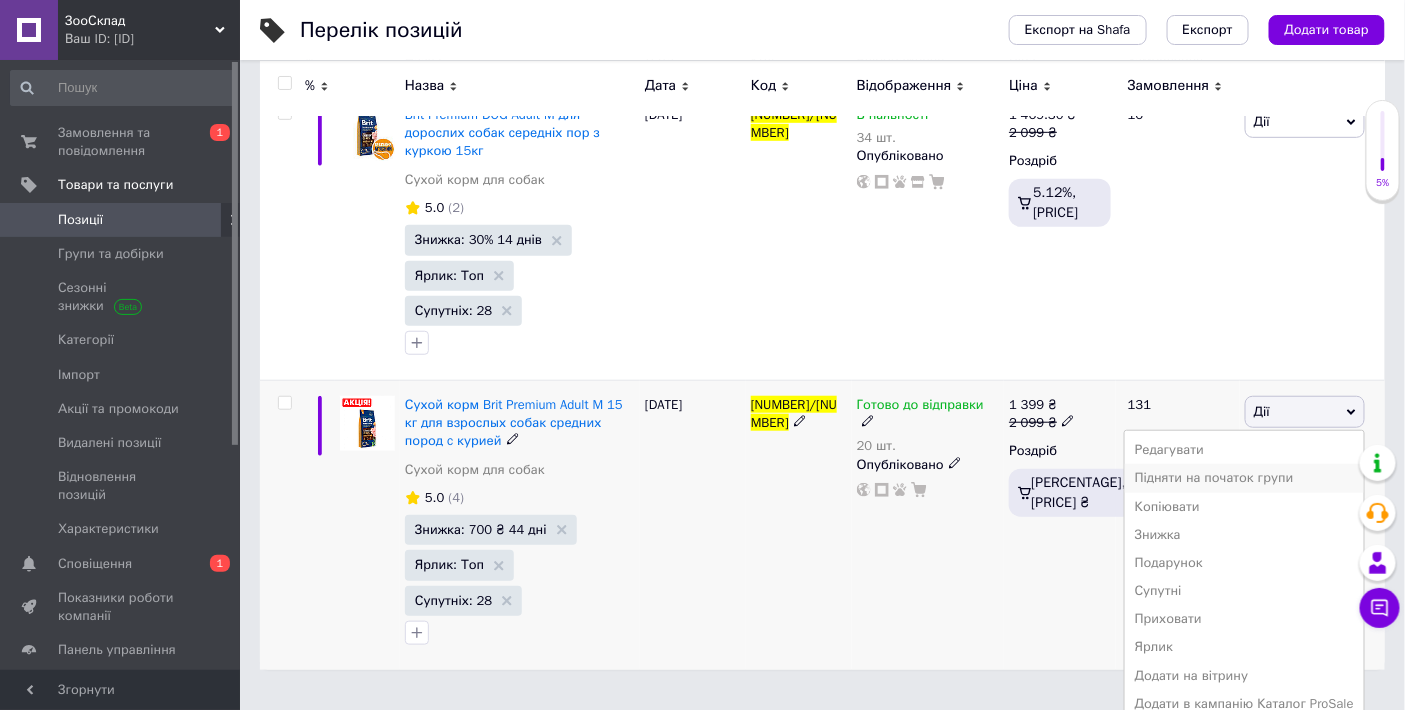 scroll, scrollTop: 320, scrollLeft: 0, axis: vertical 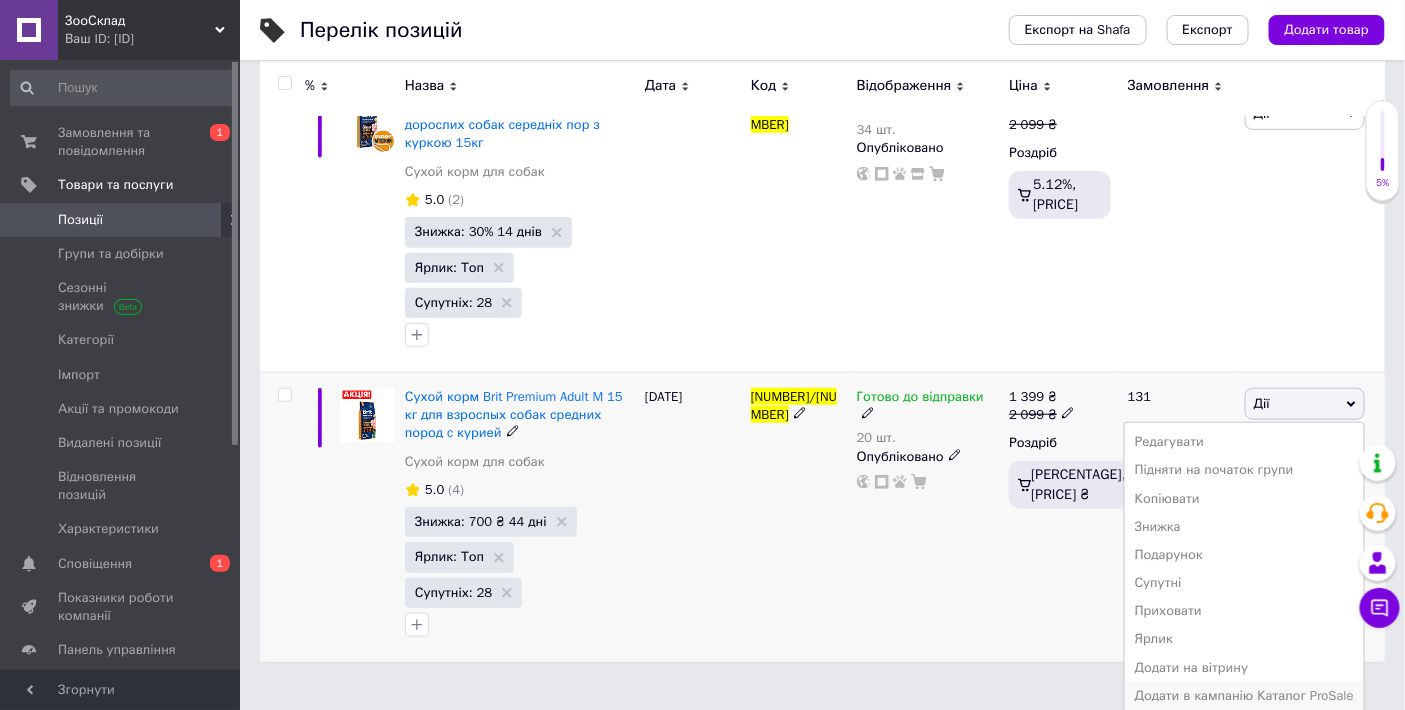 click on "Додати в кампанію Каталог ProSale" at bounding box center (1244, 696) 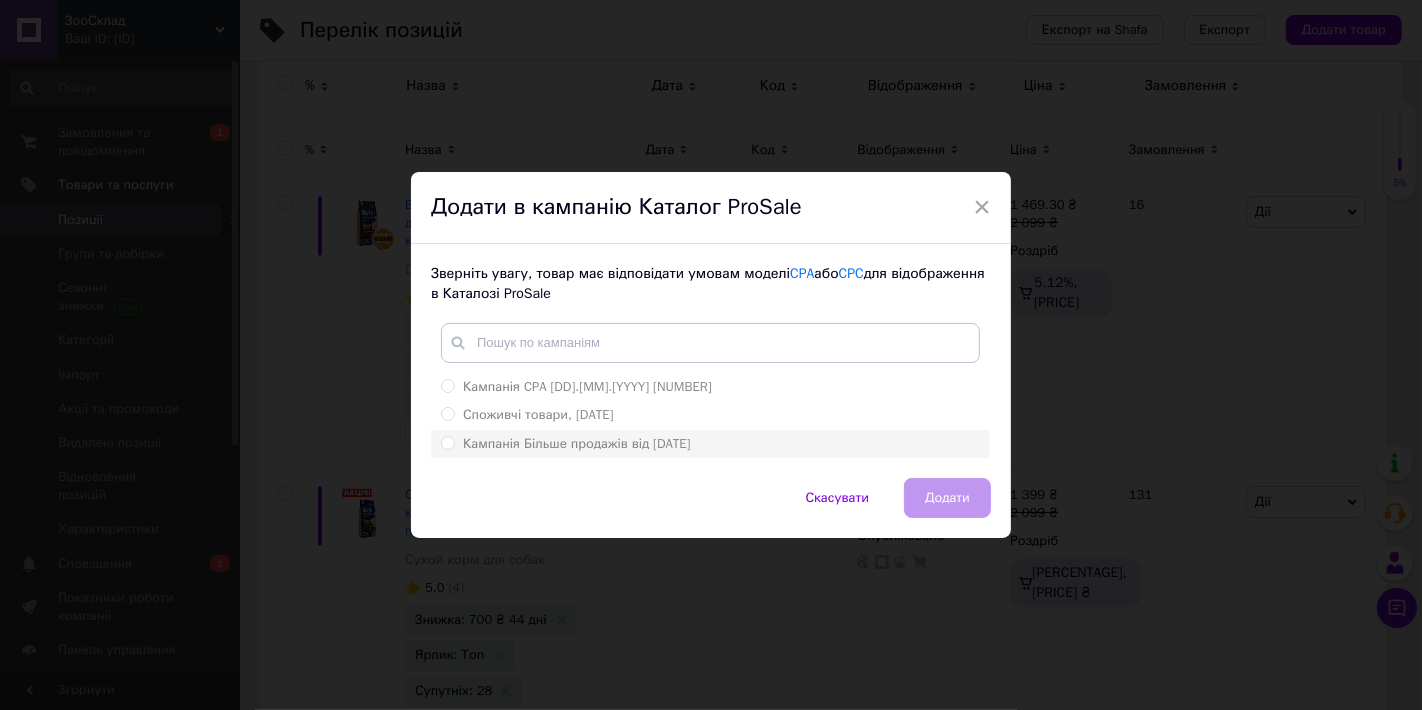 click on "Кампанія Більше продажів від [DATE]" at bounding box center [587, 386] 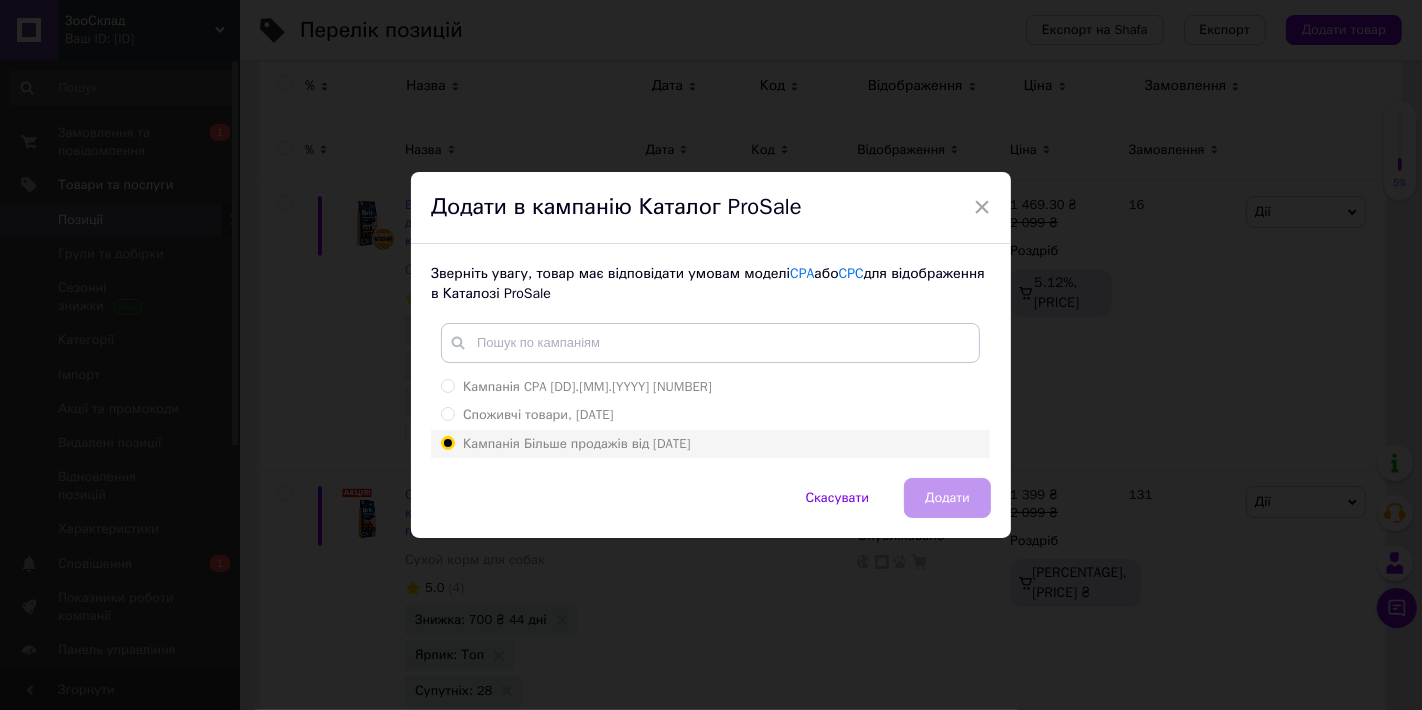 click on "Кампанія Більше продажів від [DATE]" at bounding box center [447, 442] 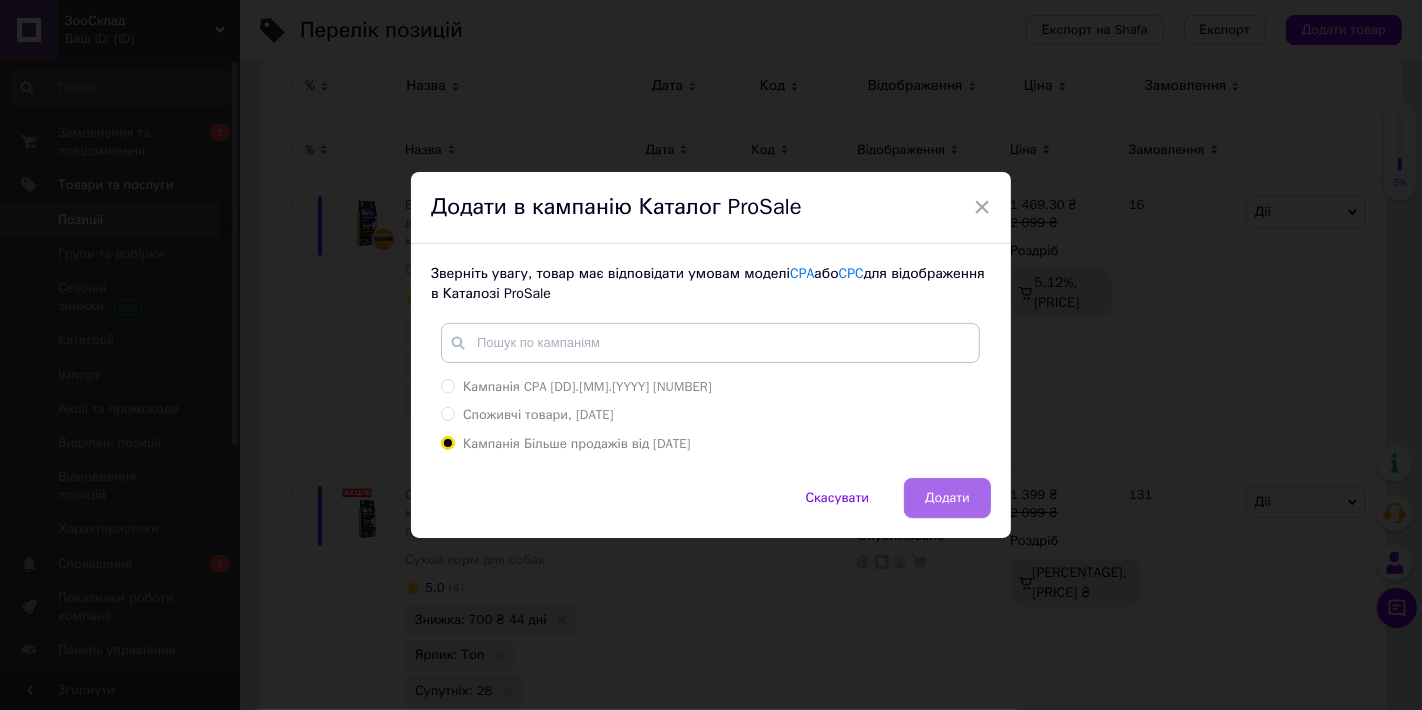 click on "Додати" at bounding box center [947, 498] 